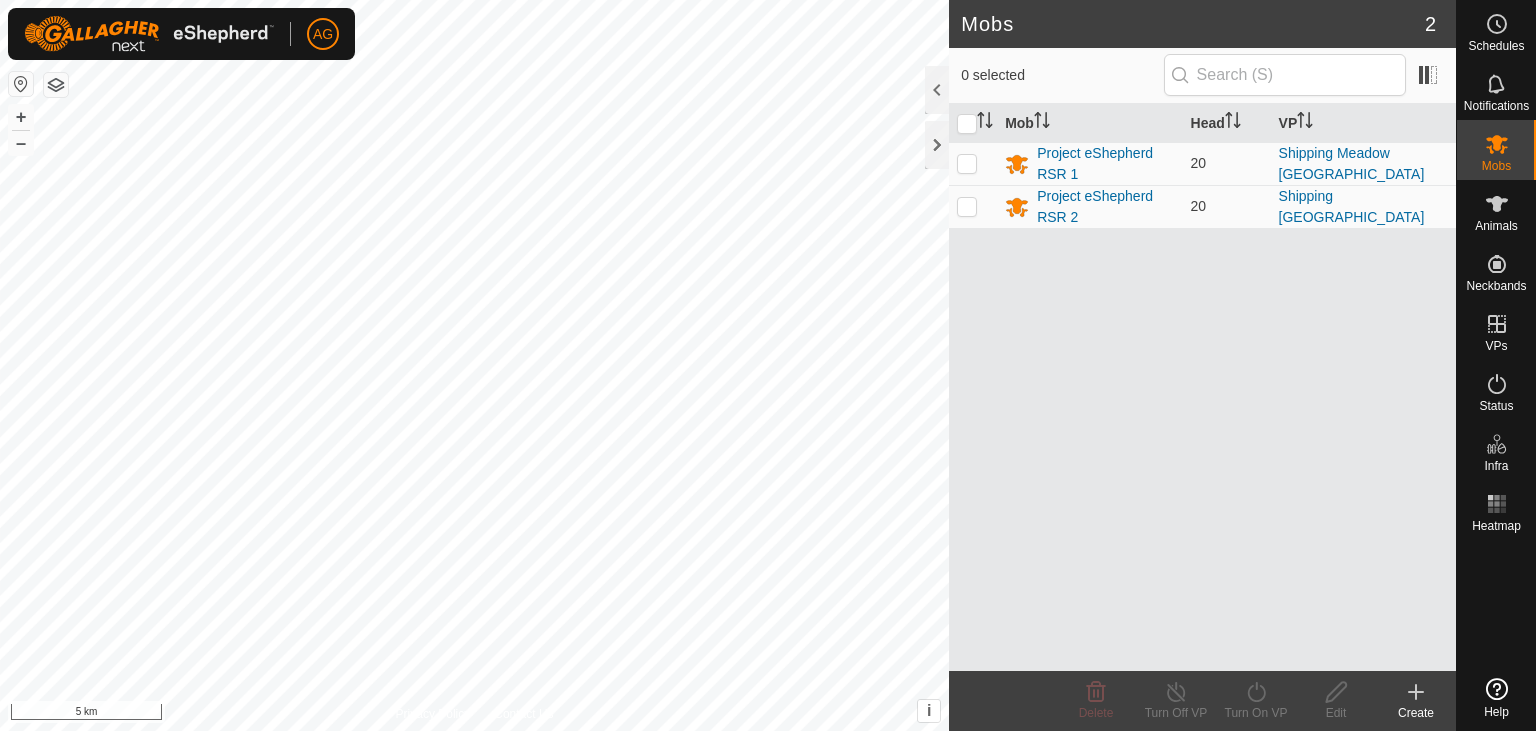 scroll, scrollTop: 0, scrollLeft: 0, axis: both 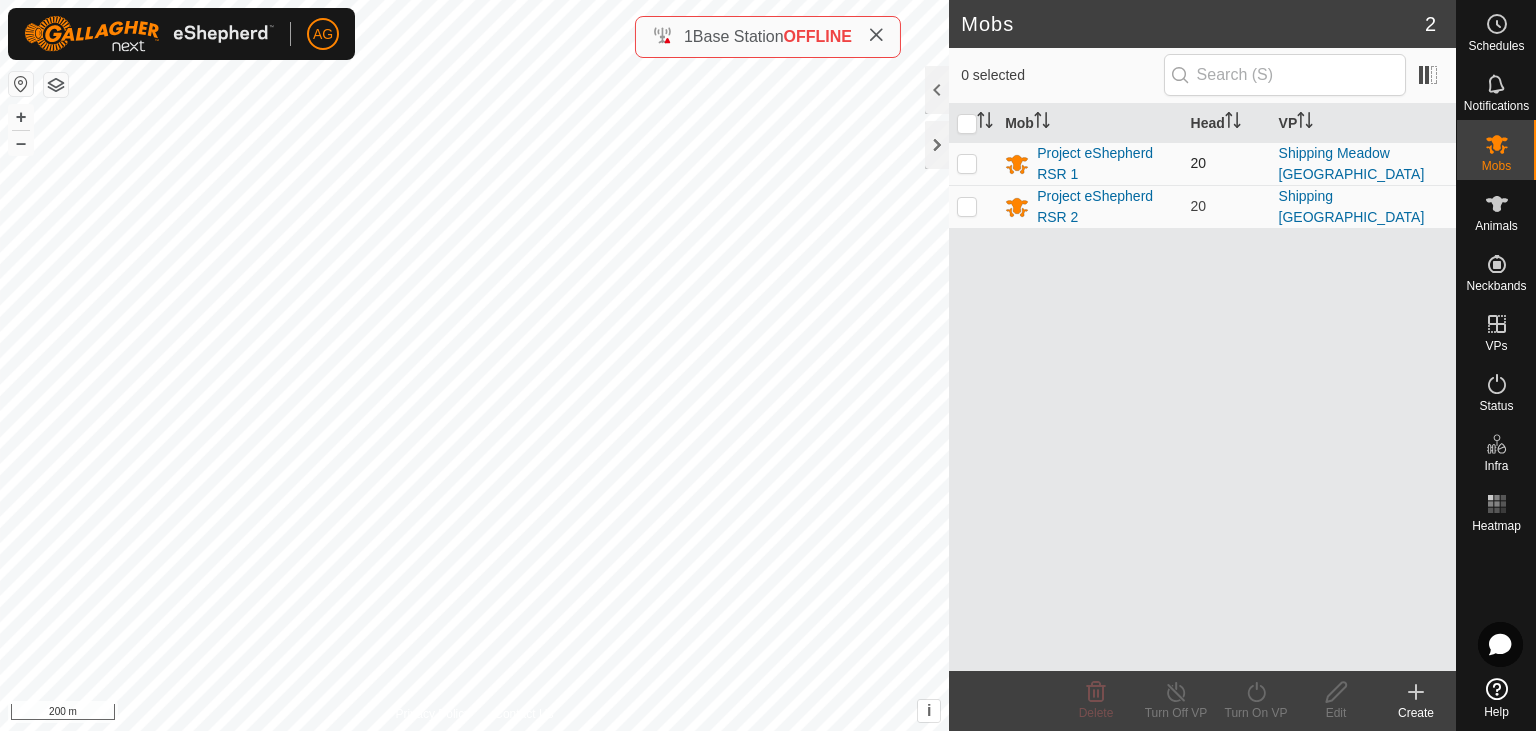 click at bounding box center [967, 163] 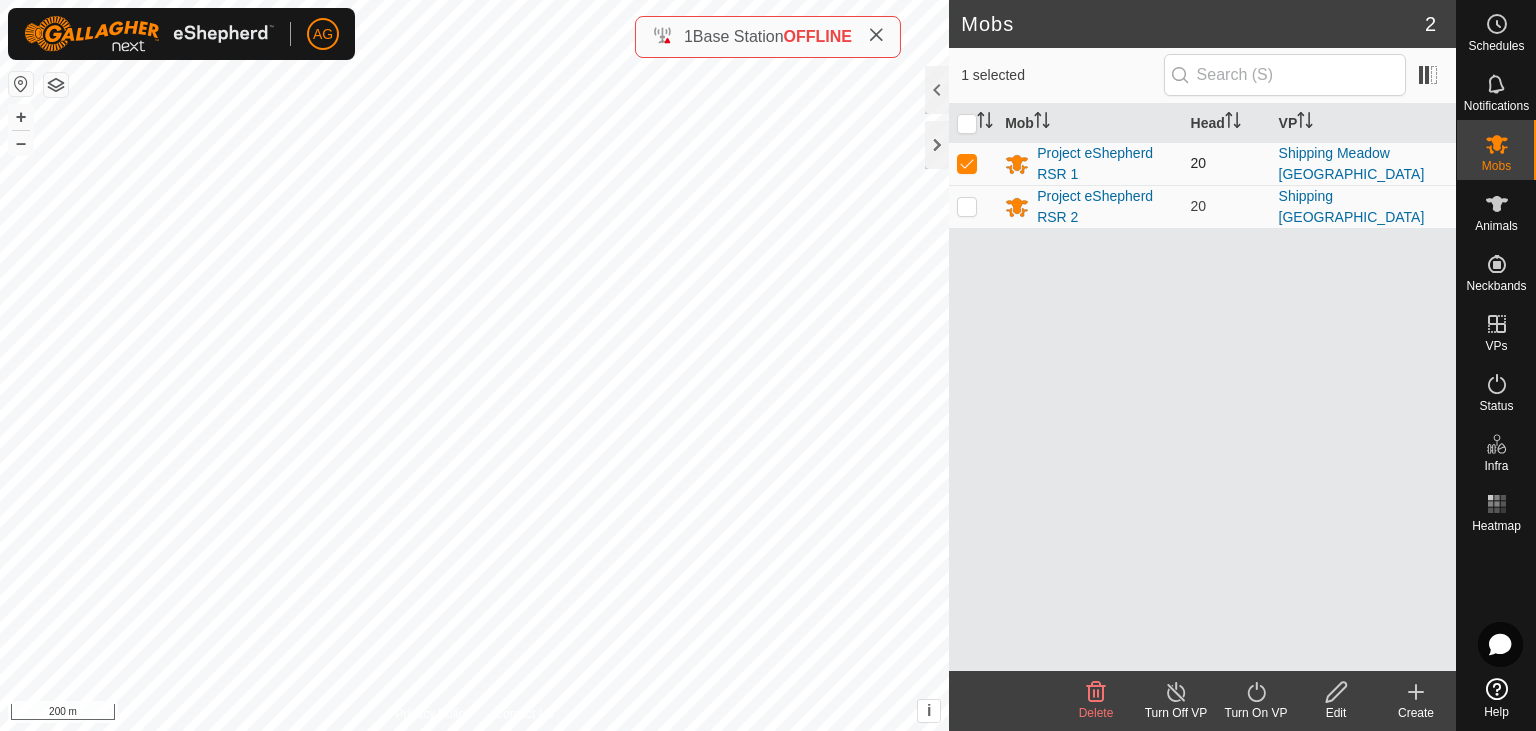 checkbox on "true" 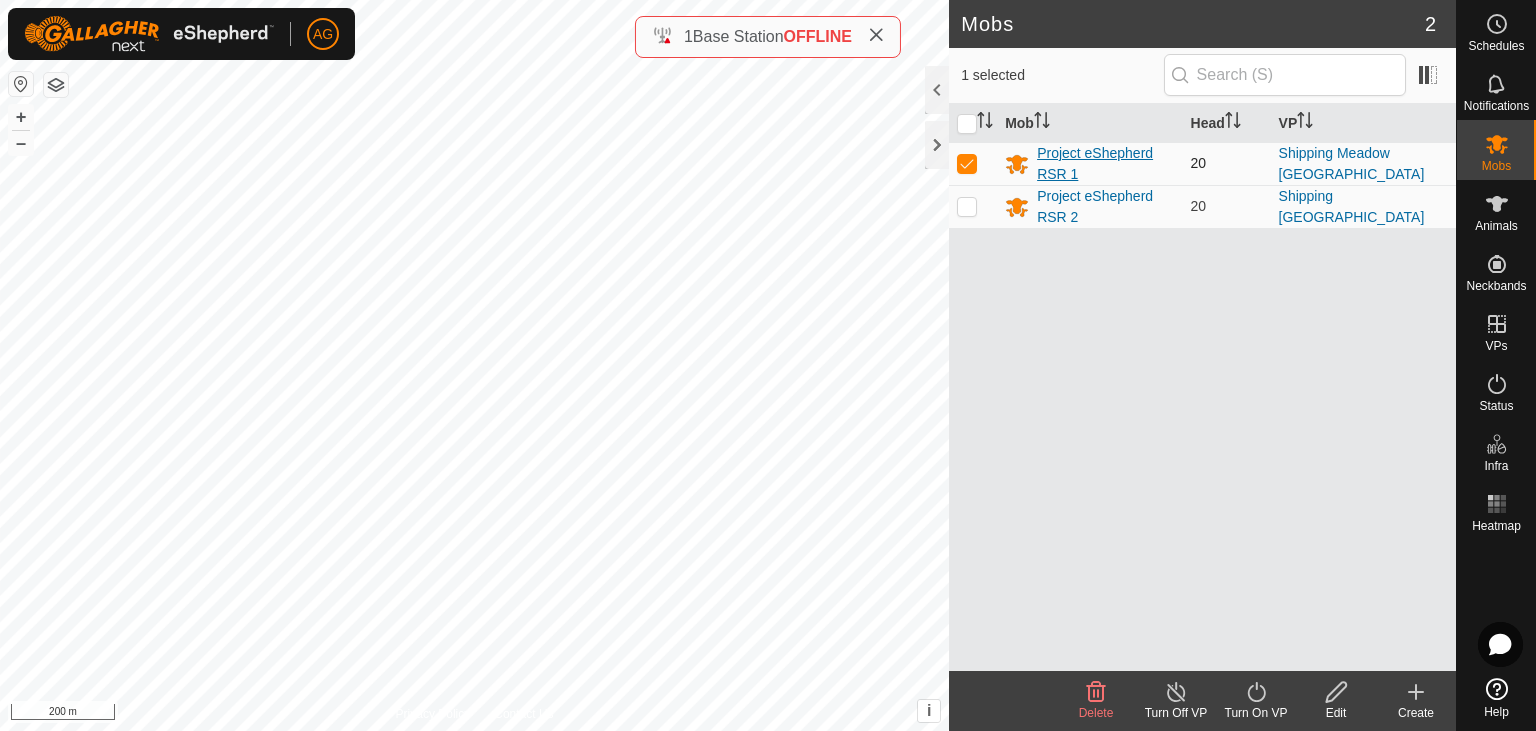 click on "Project eShepherd RSR 1" at bounding box center [1105, 164] 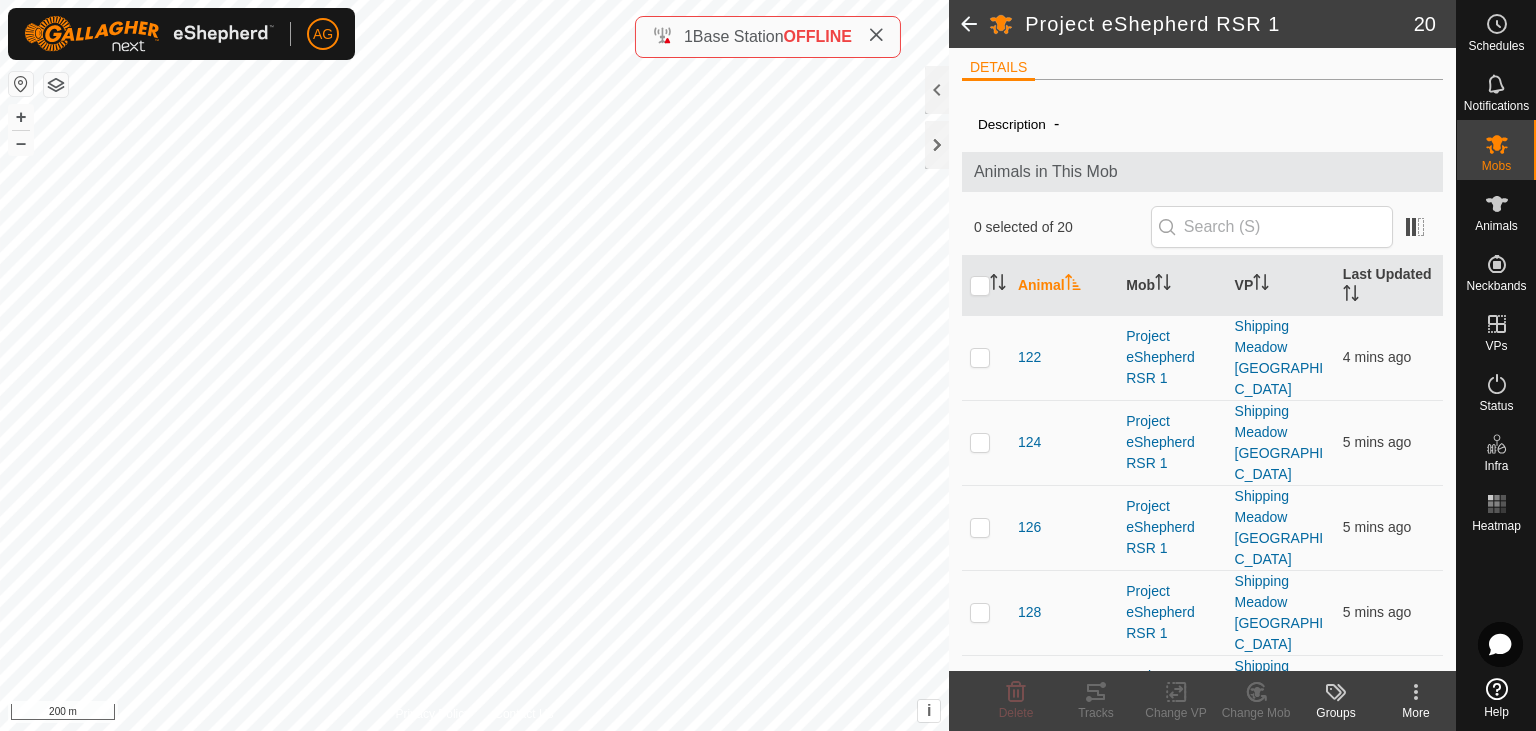 scroll, scrollTop: 0, scrollLeft: 0, axis: both 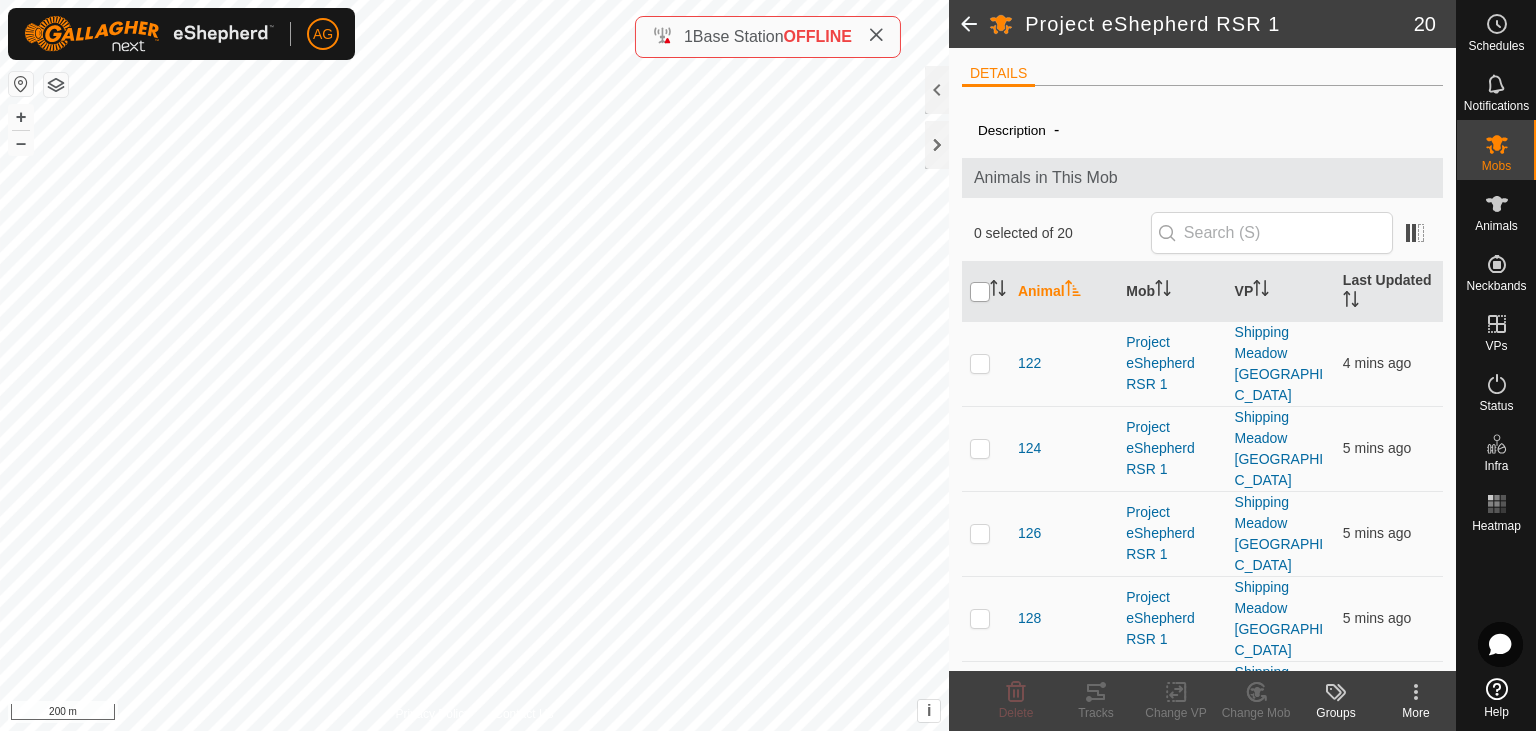 click at bounding box center [980, 292] 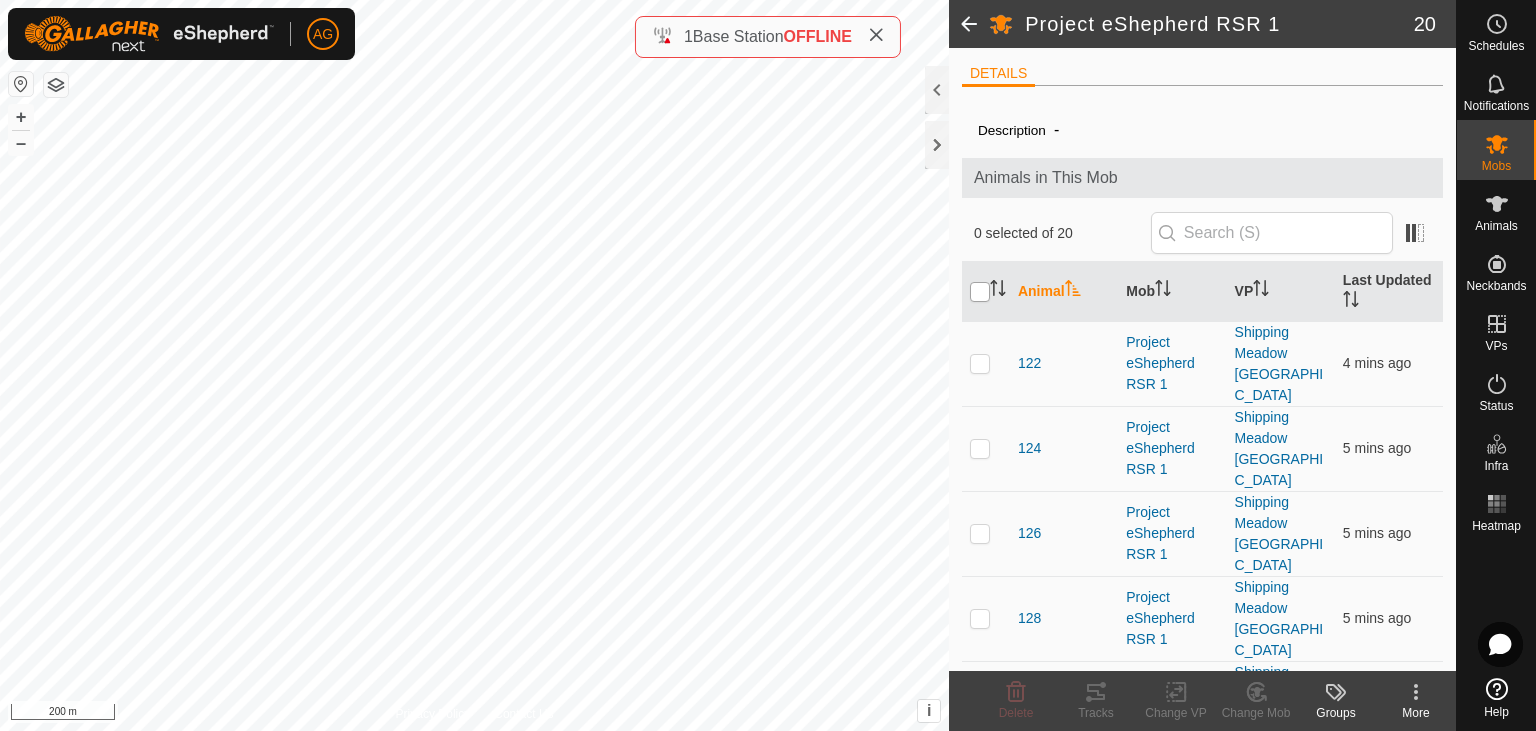 checkbox on "true" 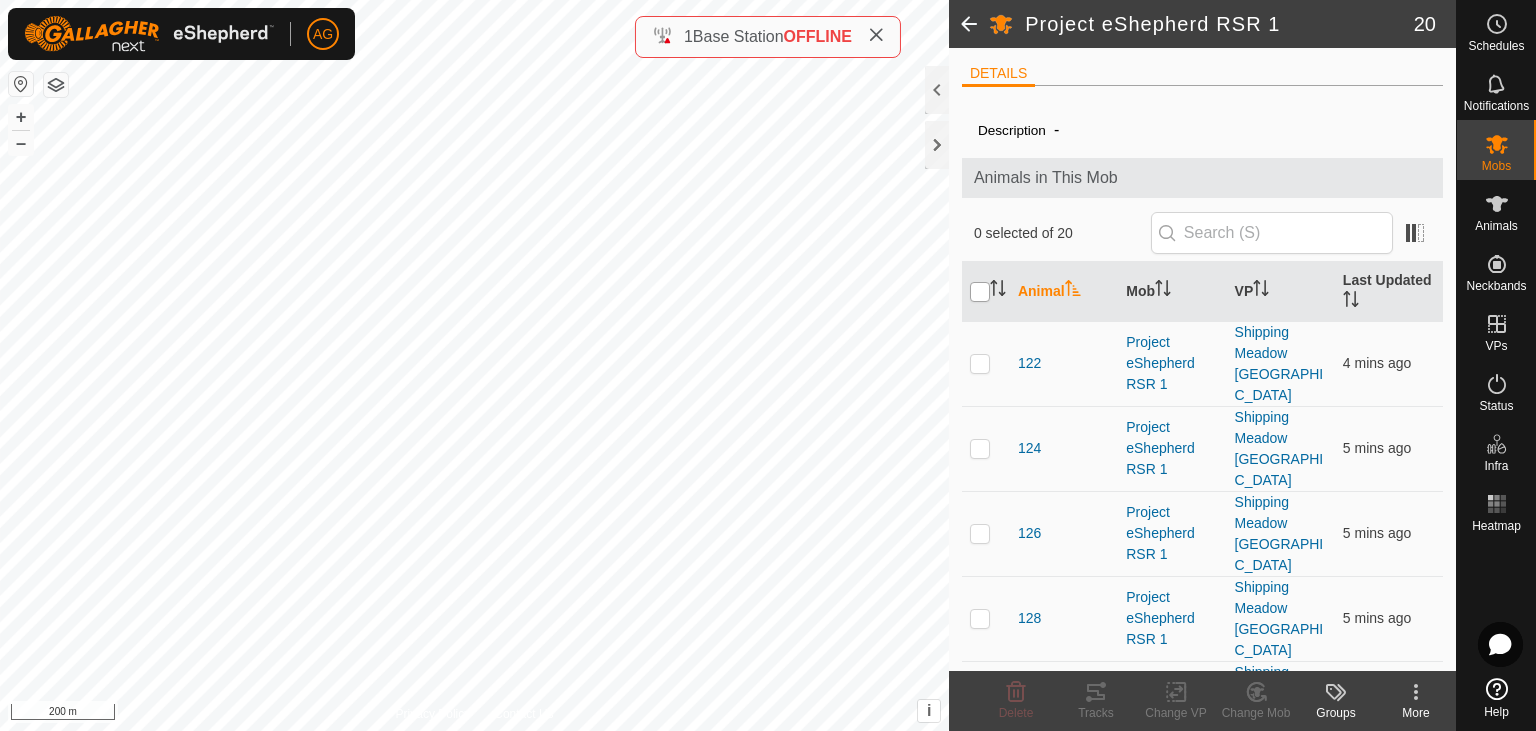 checkbox on "true" 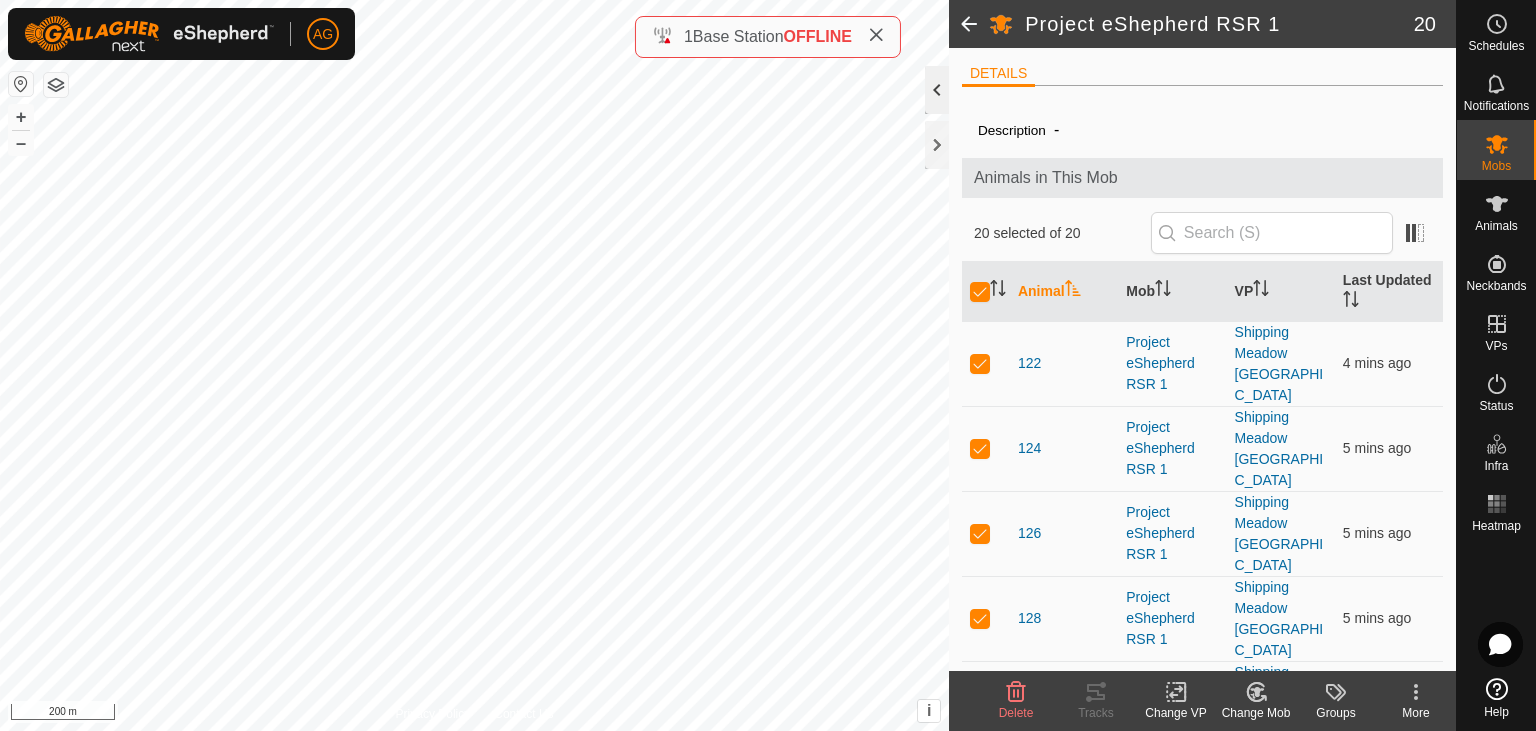 click 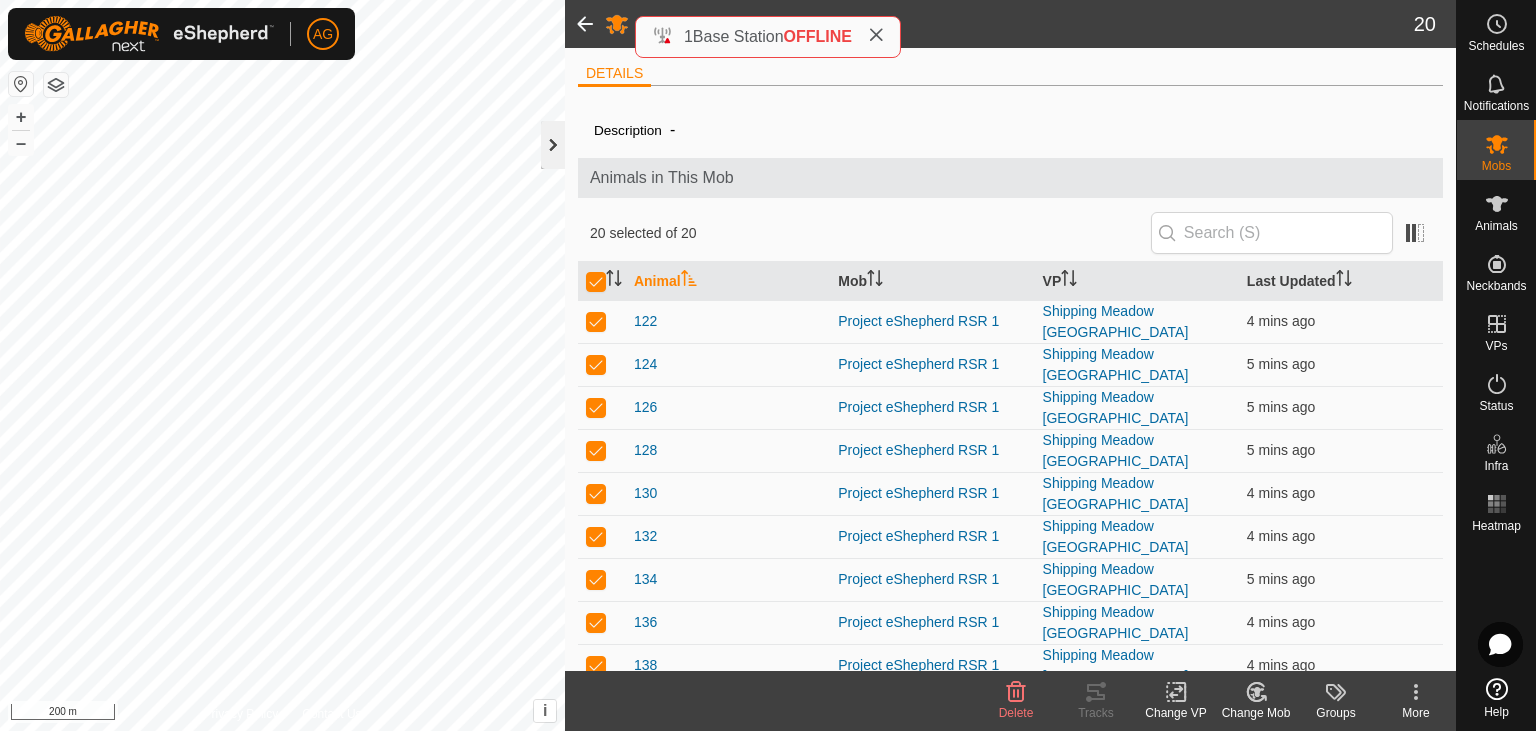 click 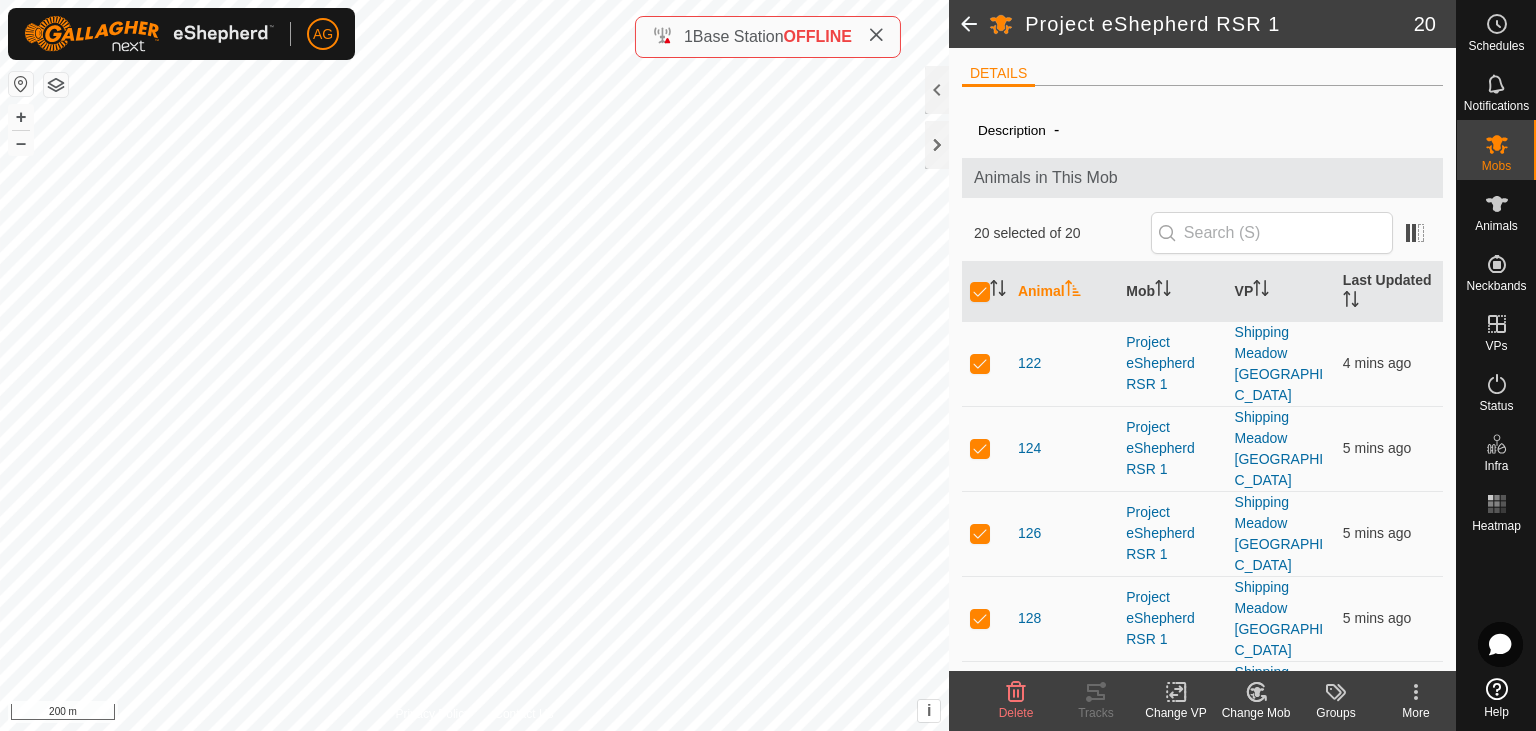 click 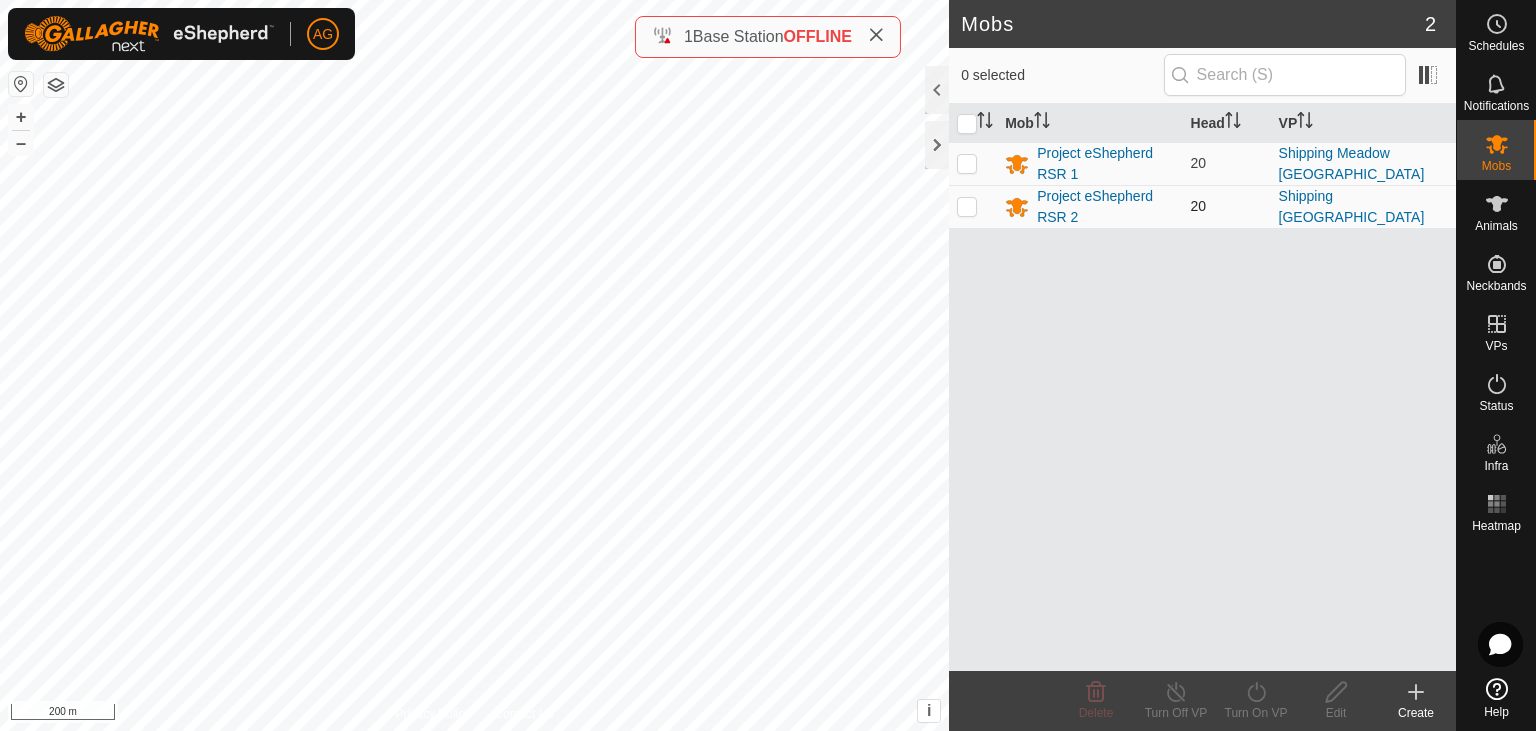 click at bounding box center [967, 206] 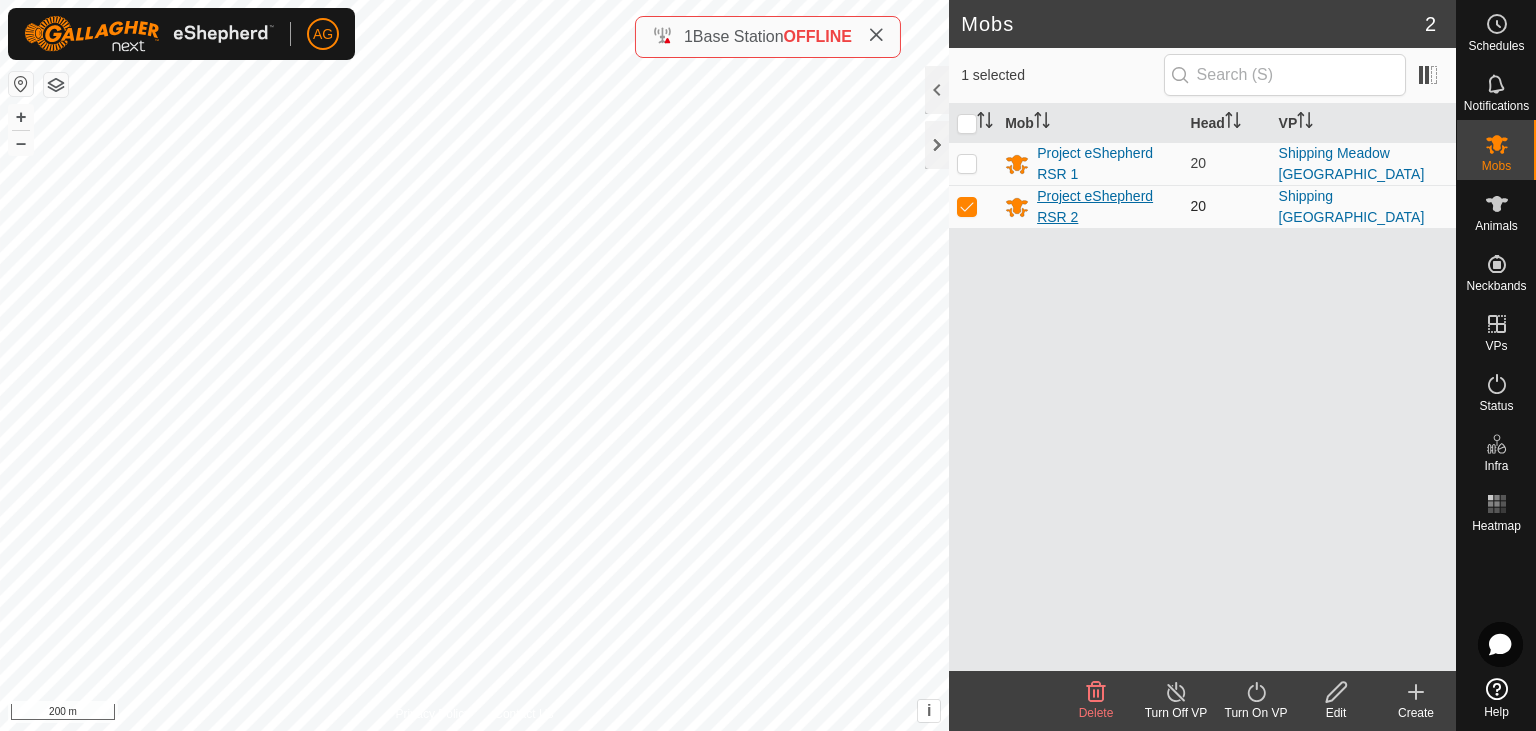 click on "Project eShepherd RSR 2" at bounding box center [1105, 207] 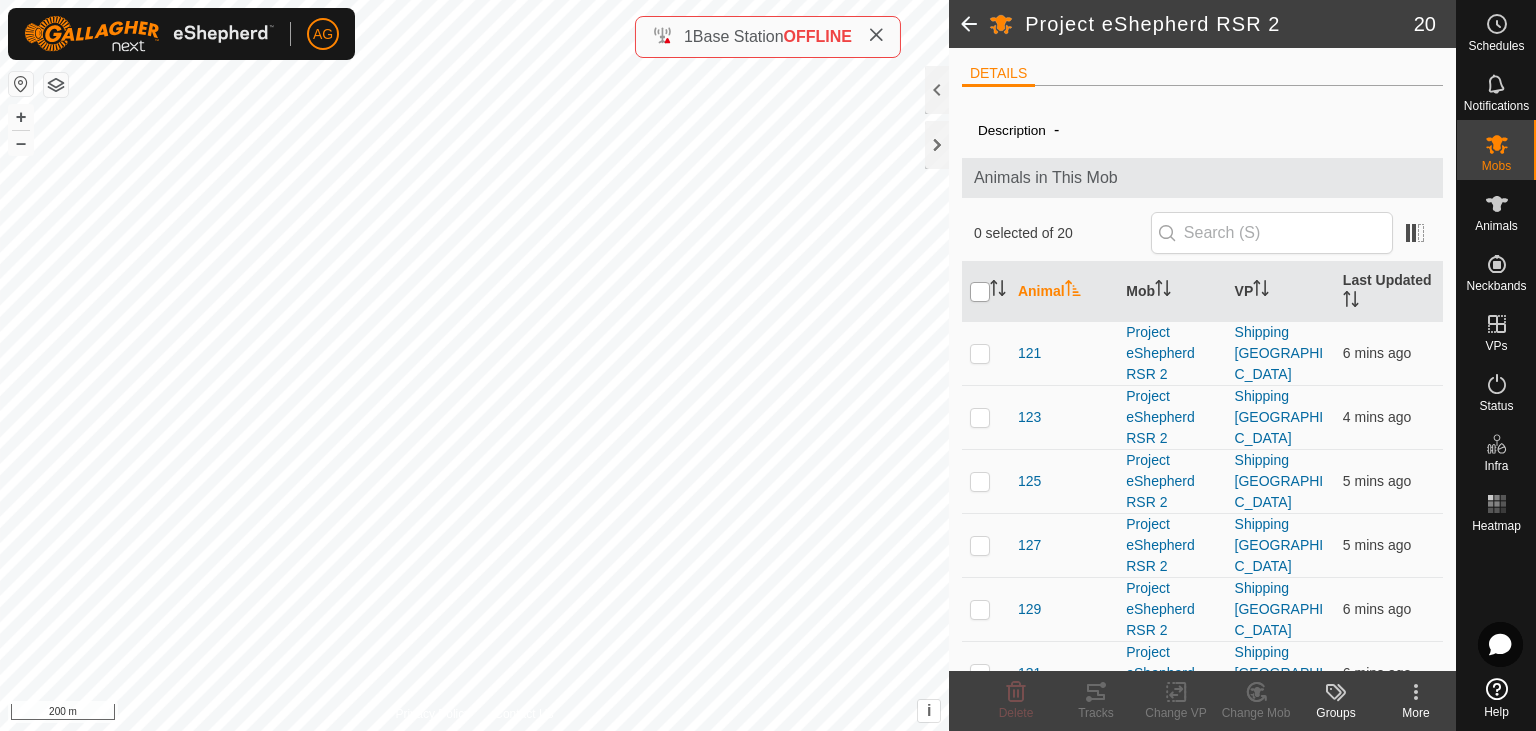 click at bounding box center (980, 292) 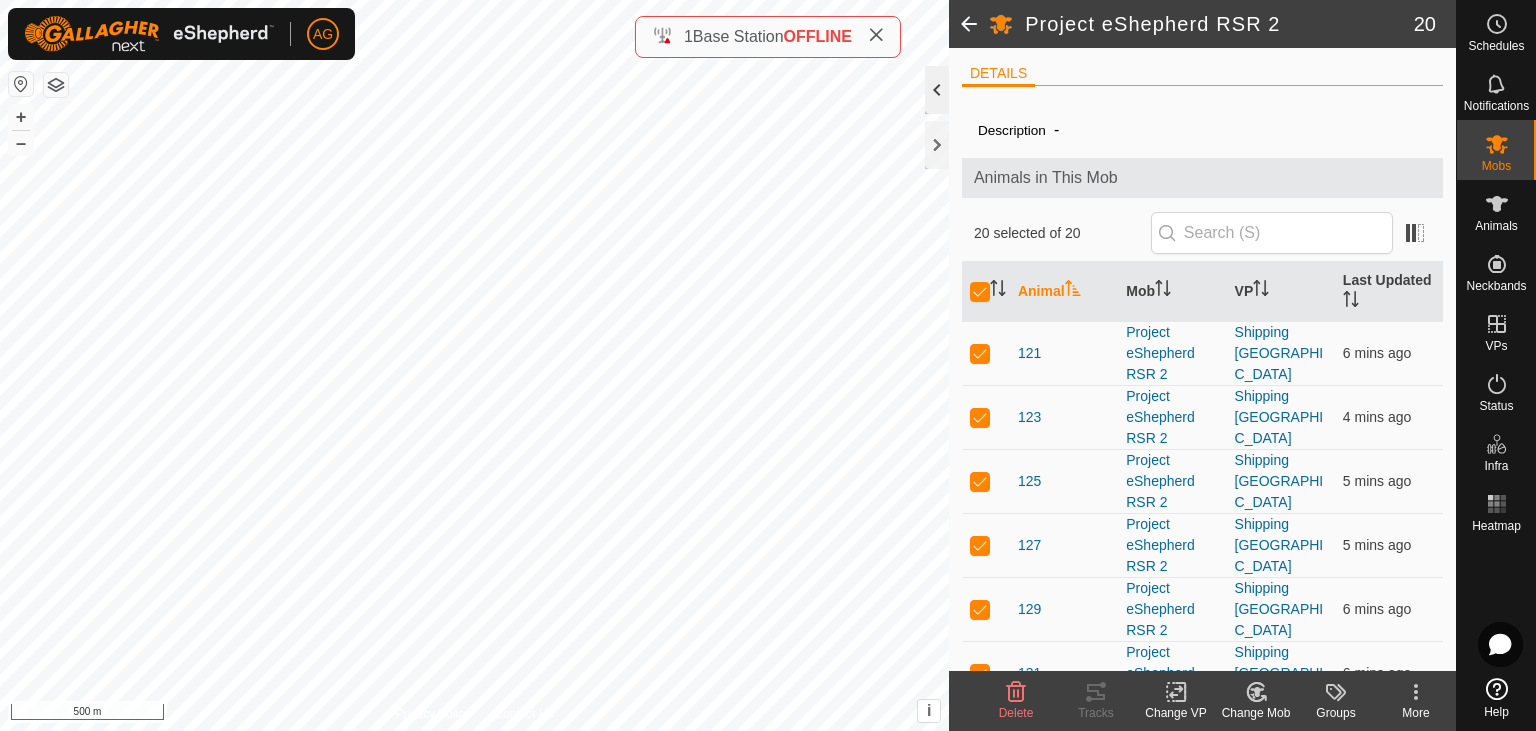 click 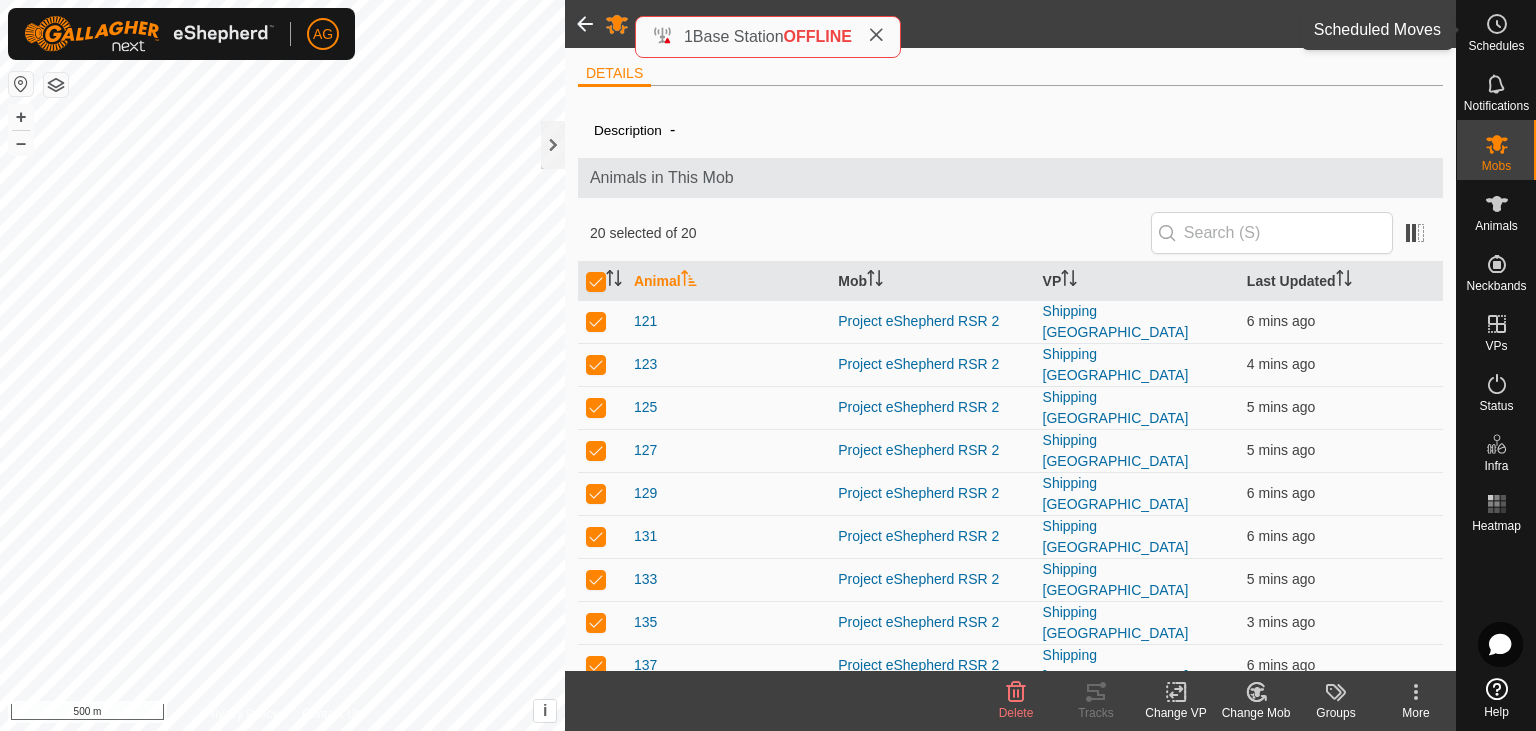 click on "Schedules" at bounding box center (1496, 46) 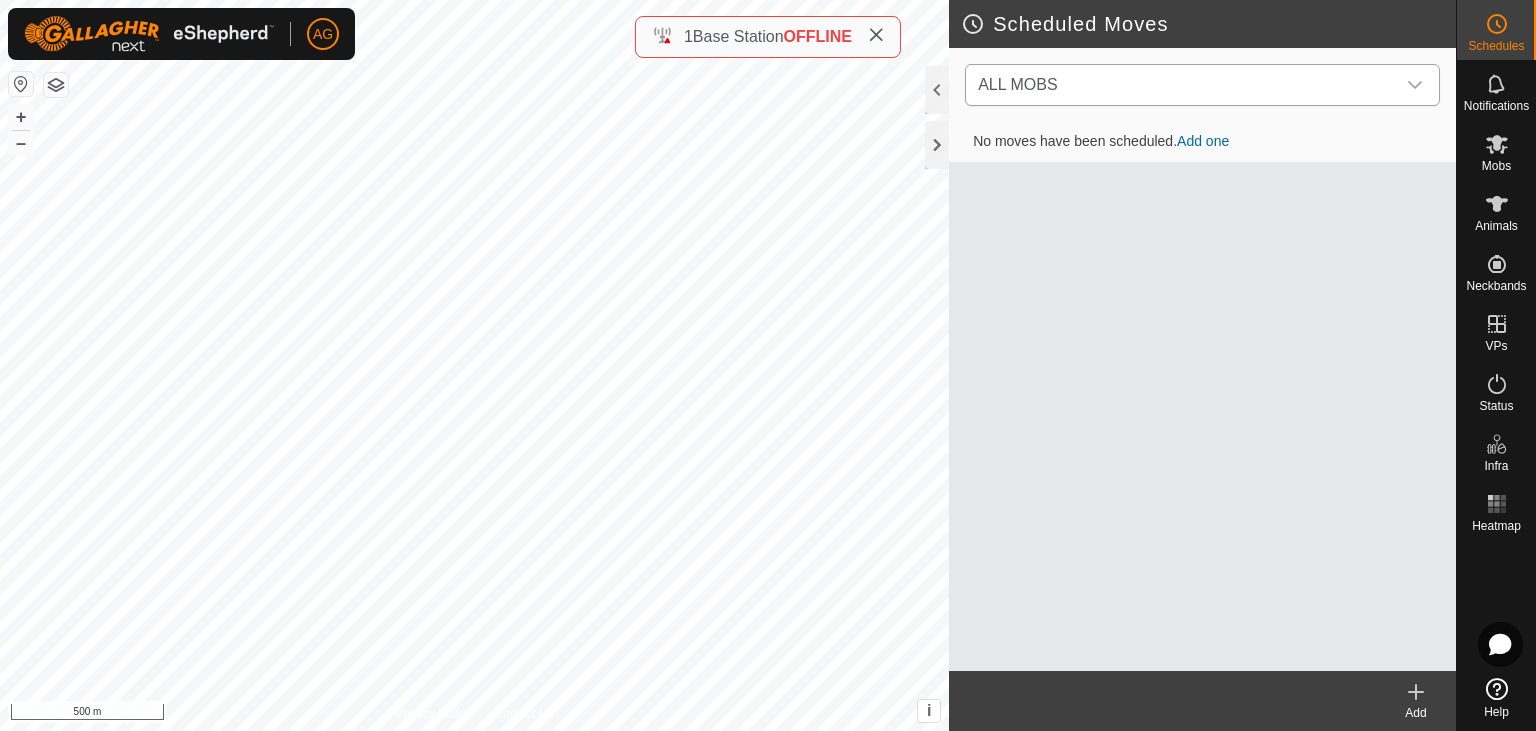 click at bounding box center (1415, 85) 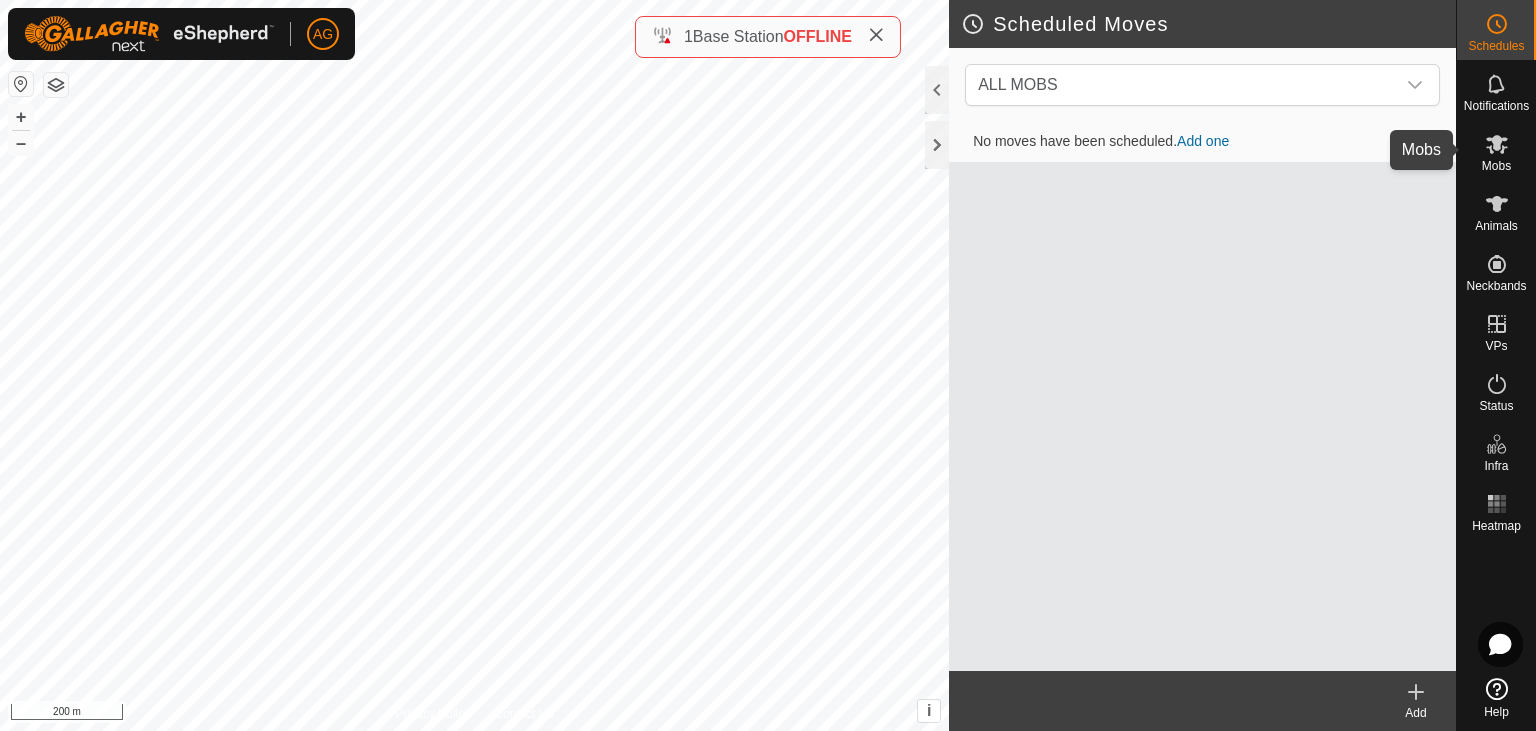 click on "Mobs" at bounding box center (1496, 166) 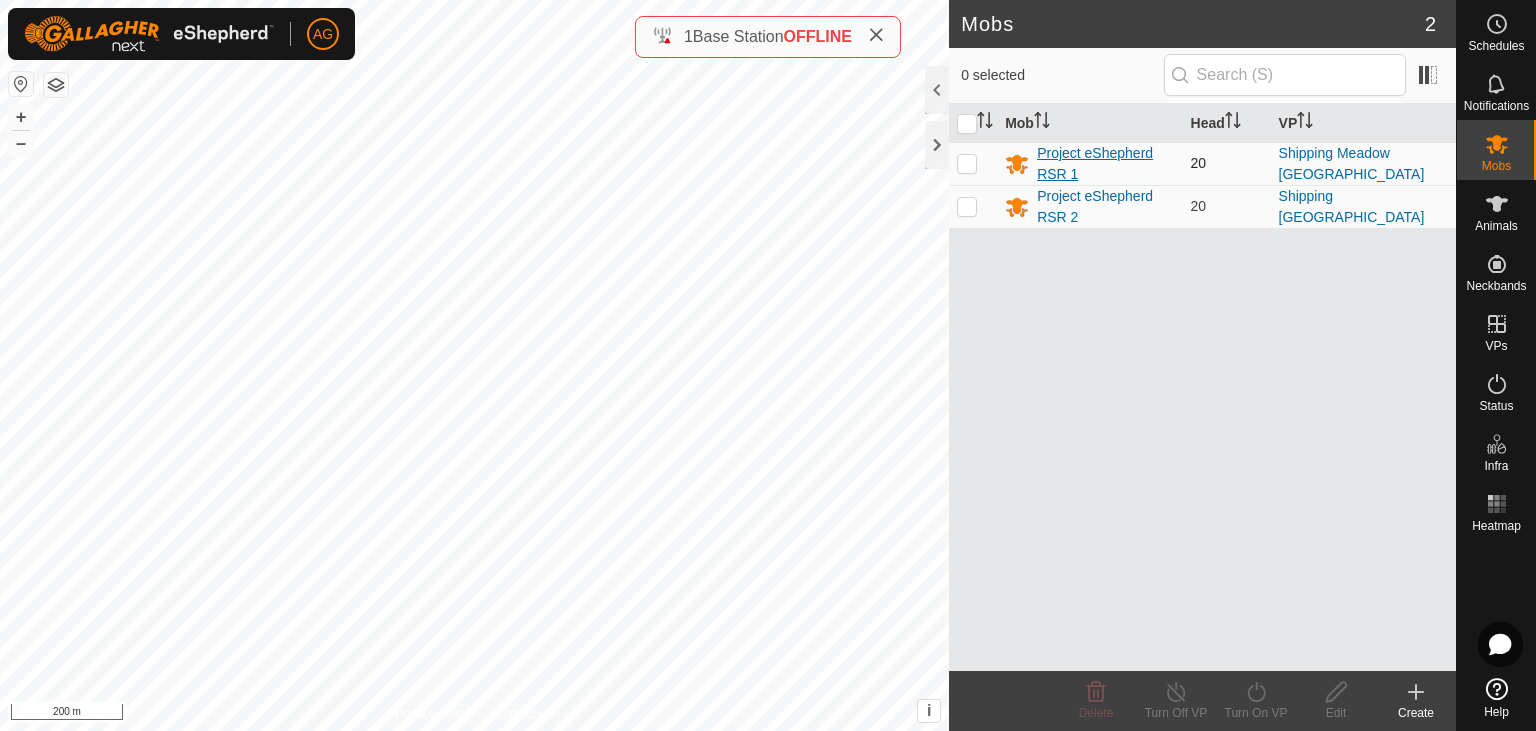 click on "Project eShepherd RSR 1" at bounding box center [1105, 164] 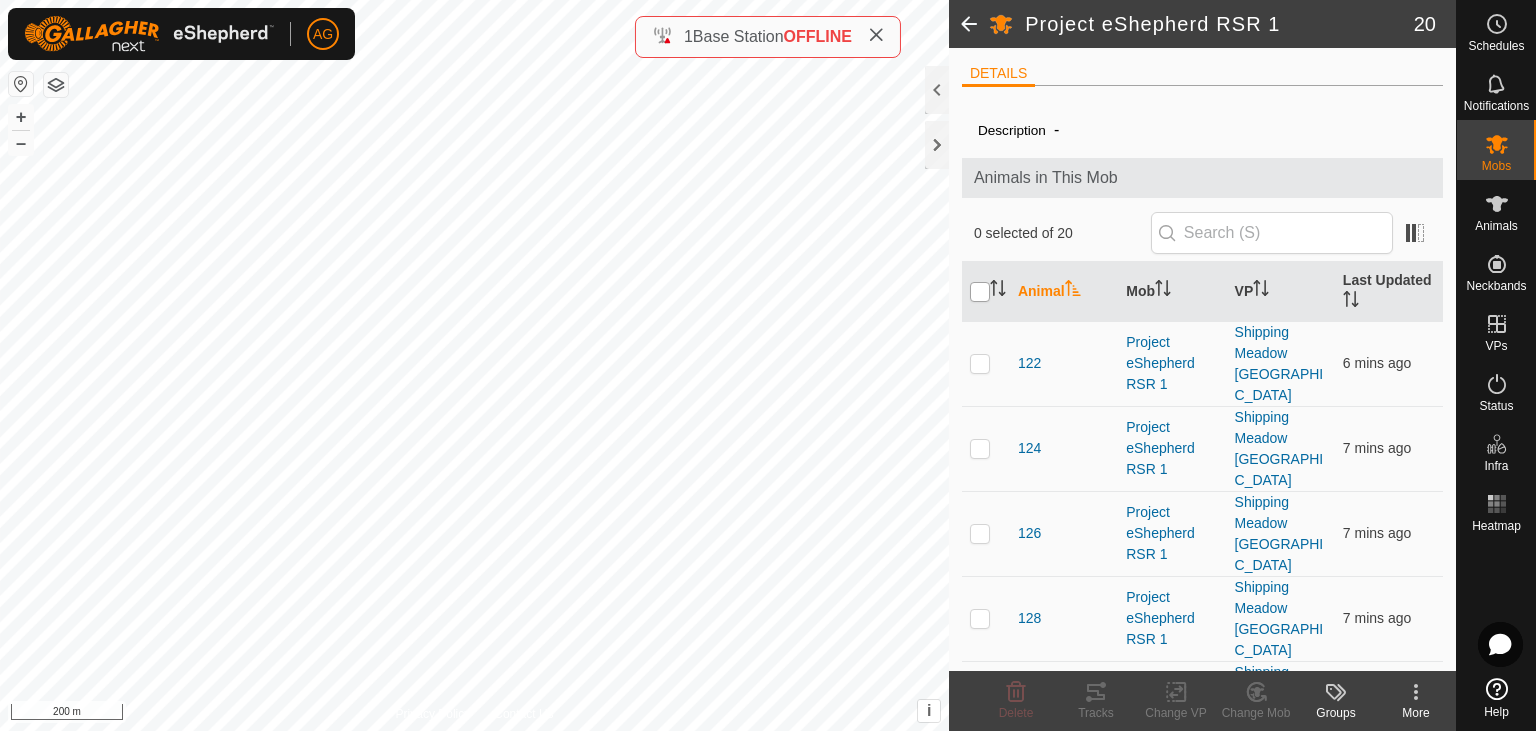 click at bounding box center (980, 292) 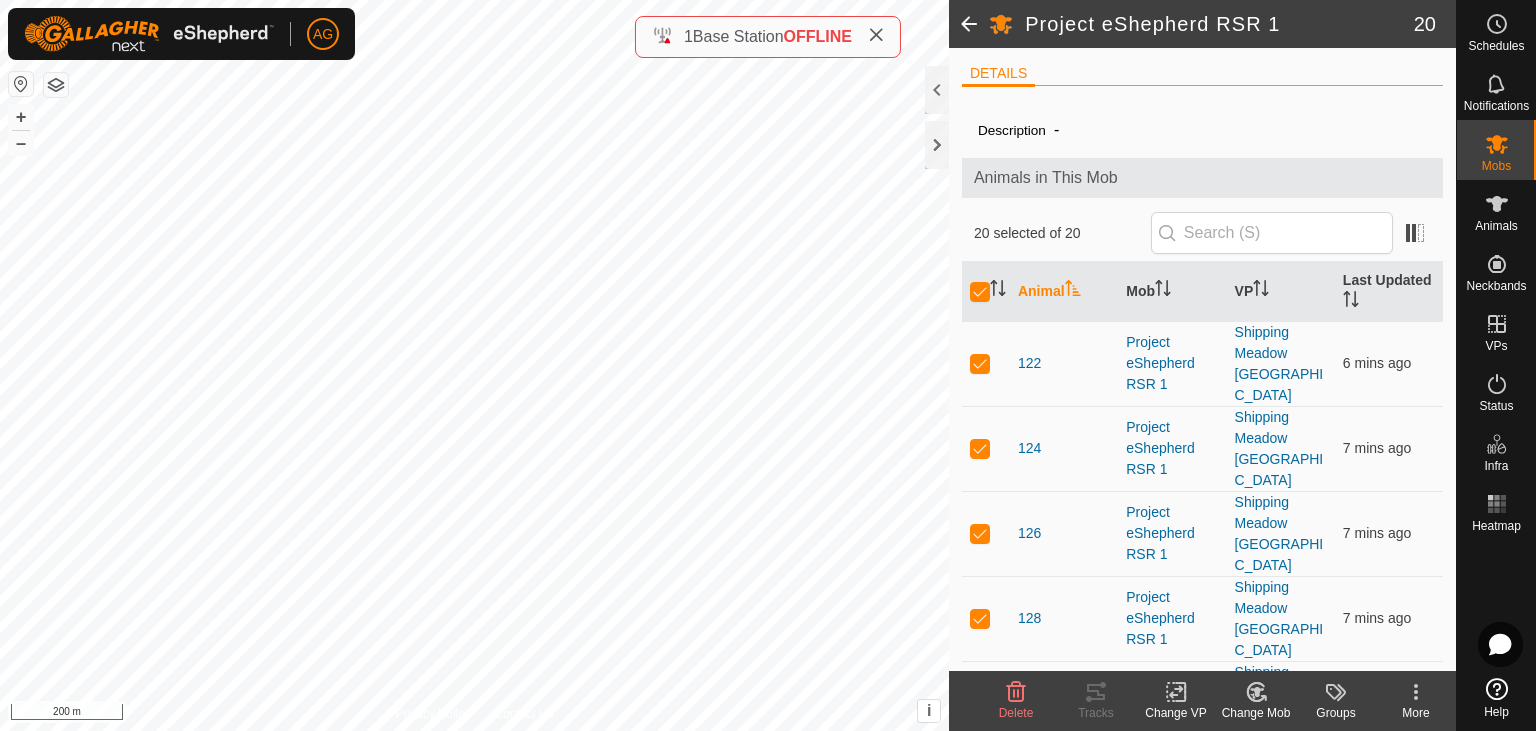 click 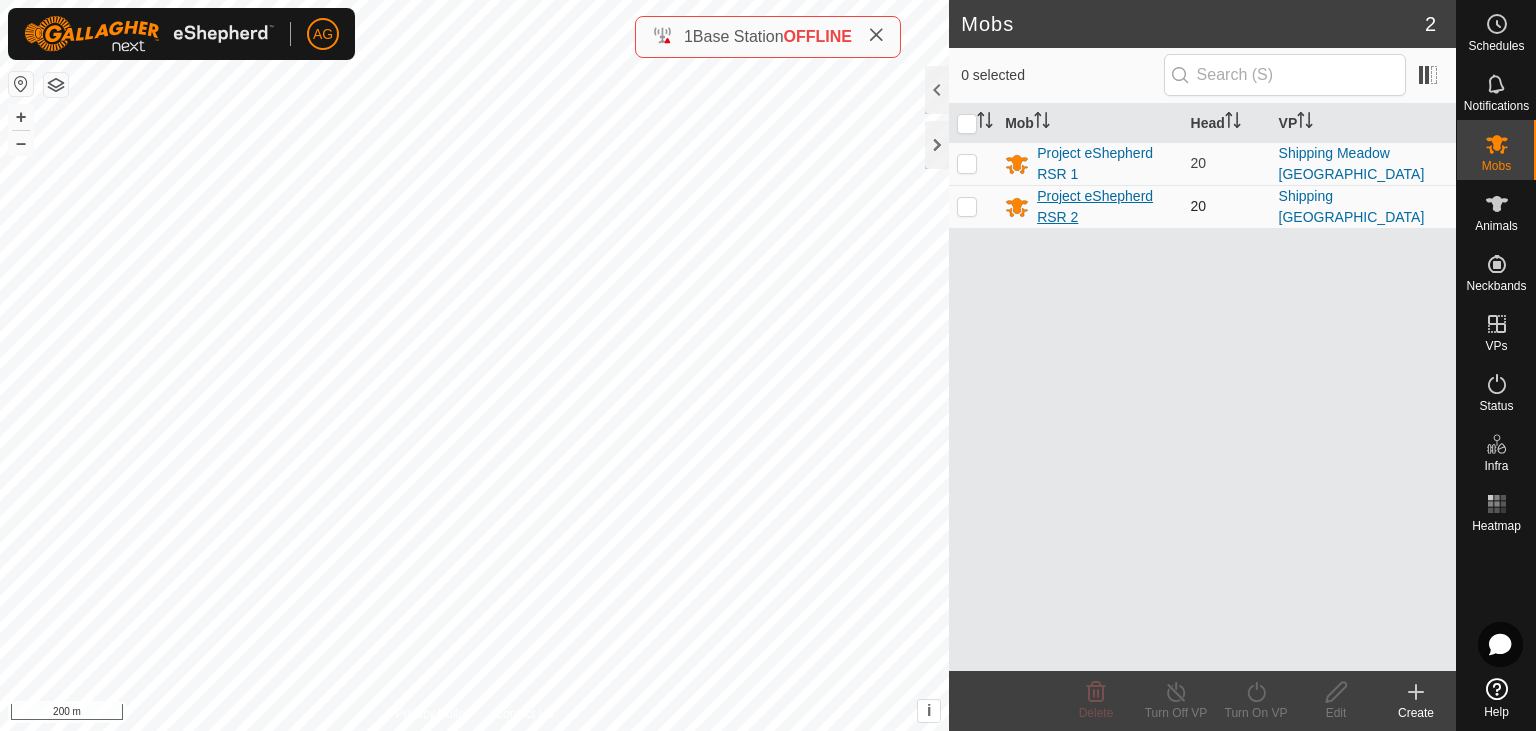 click on "Project eShepherd RSR 2" at bounding box center [1105, 207] 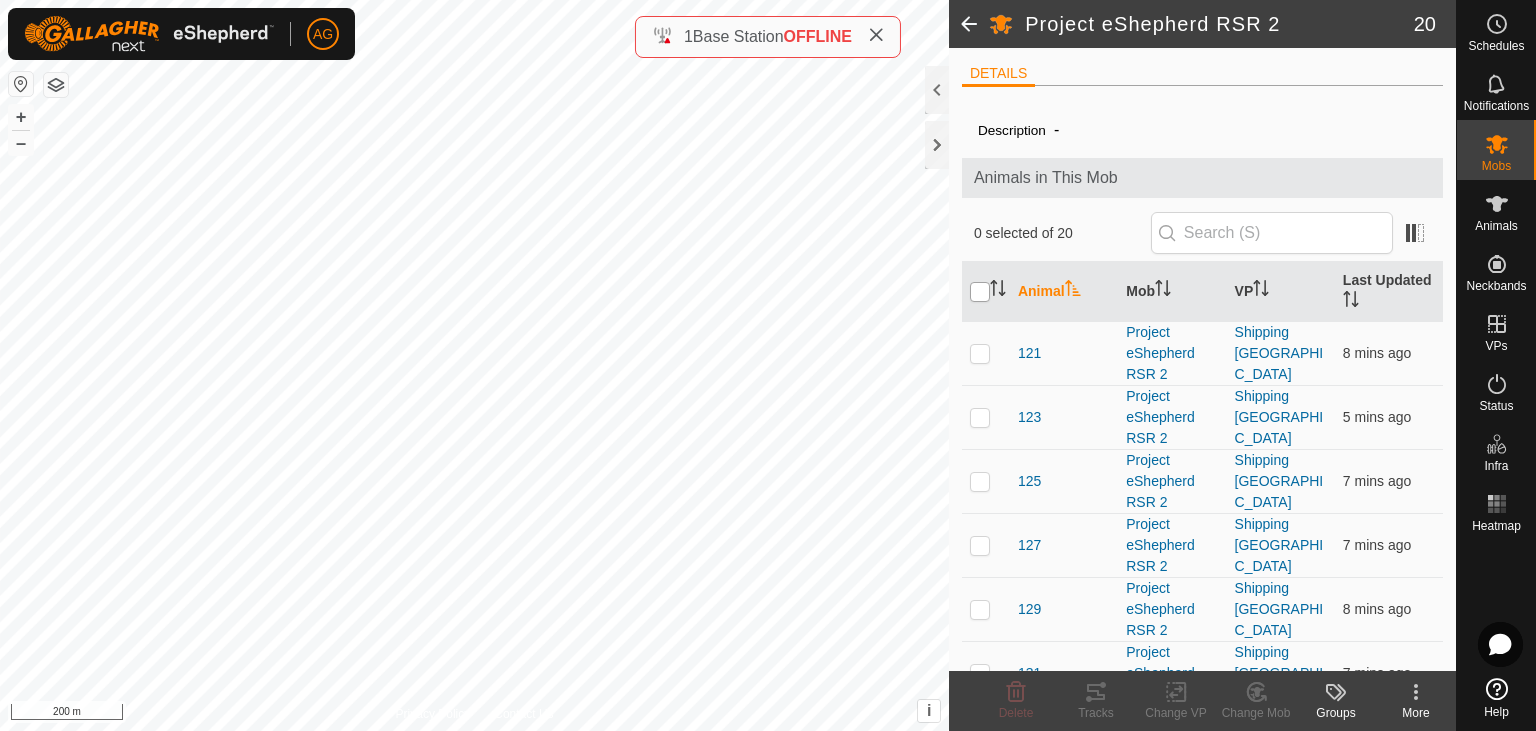click at bounding box center (980, 292) 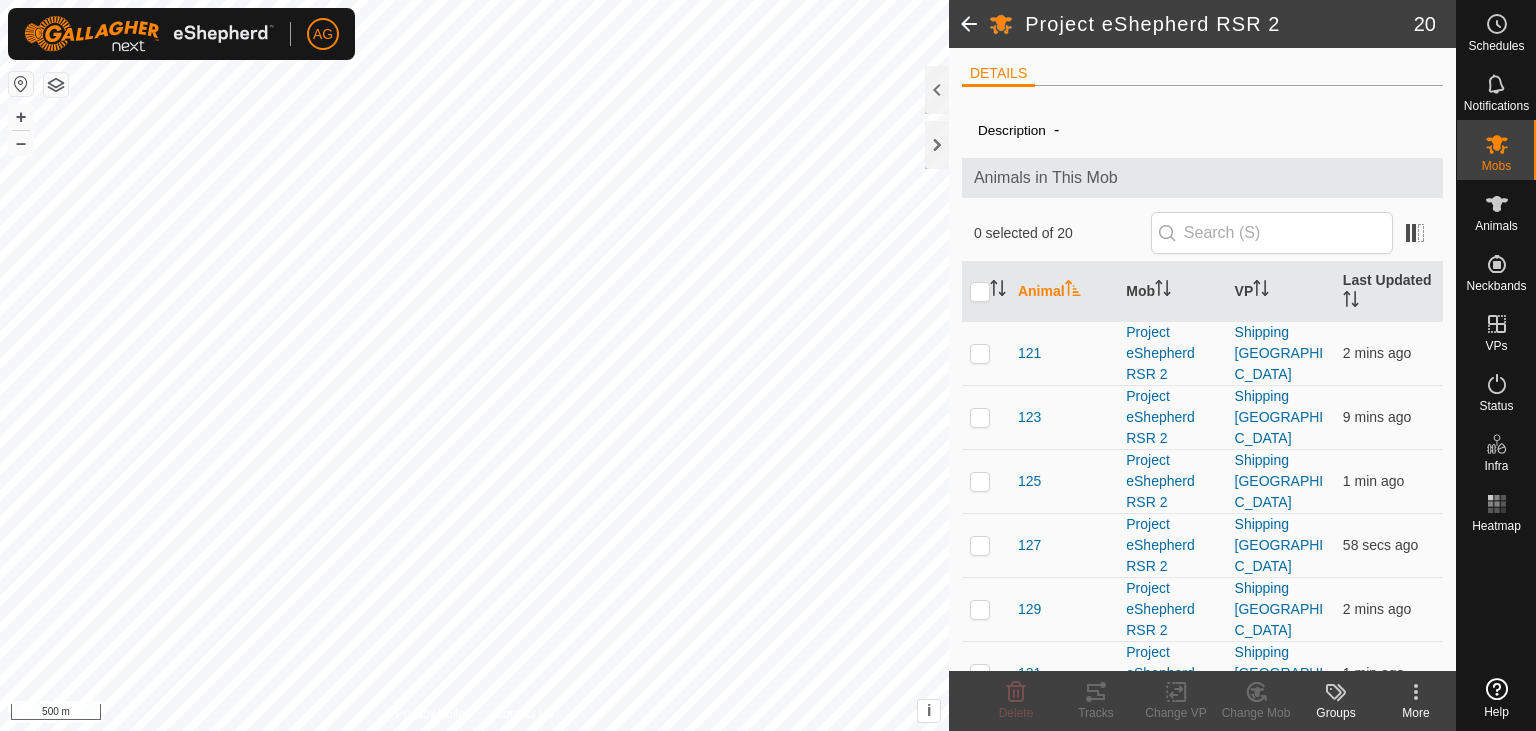 scroll, scrollTop: 0, scrollLeft: 0, axis: both 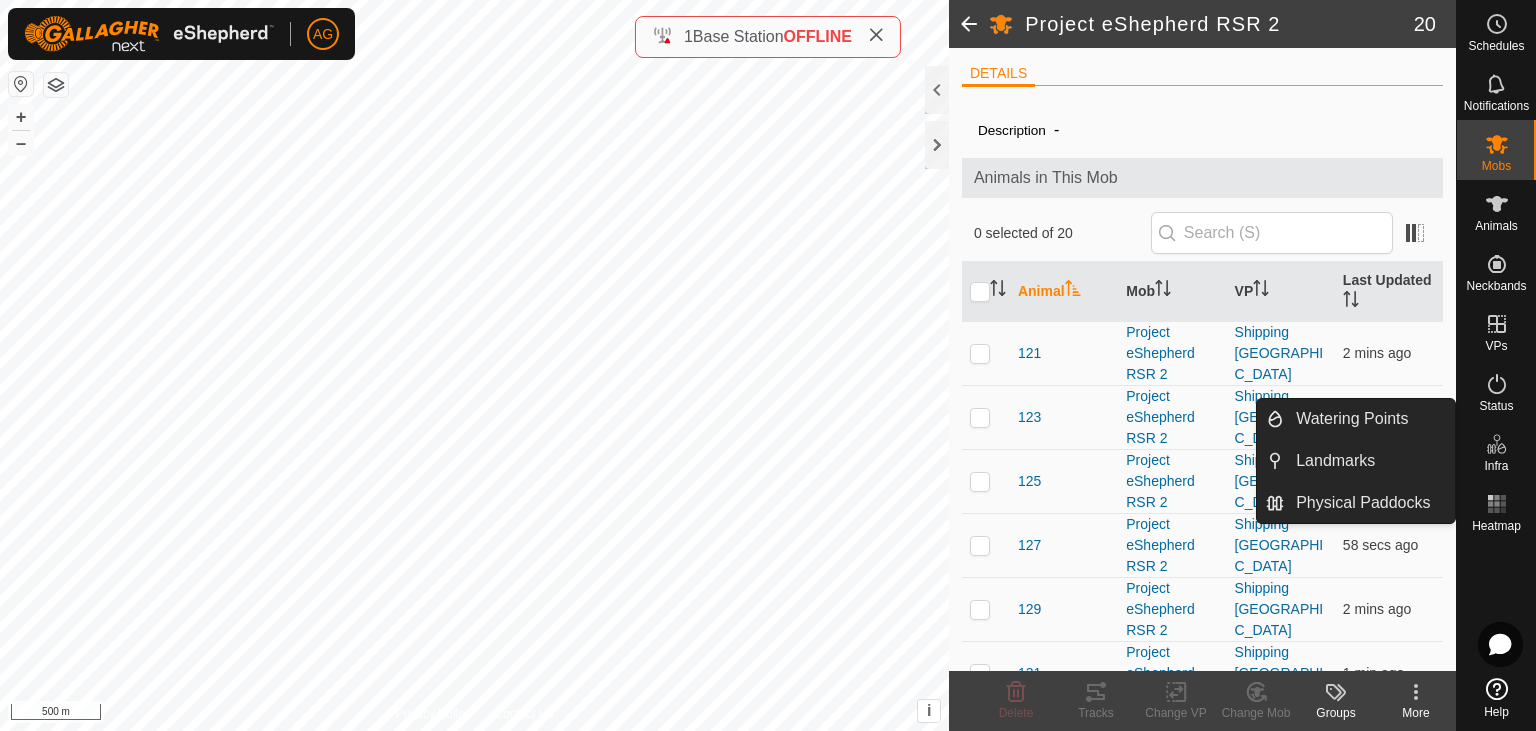 click on "Status" at bounding box center (1496, 406) 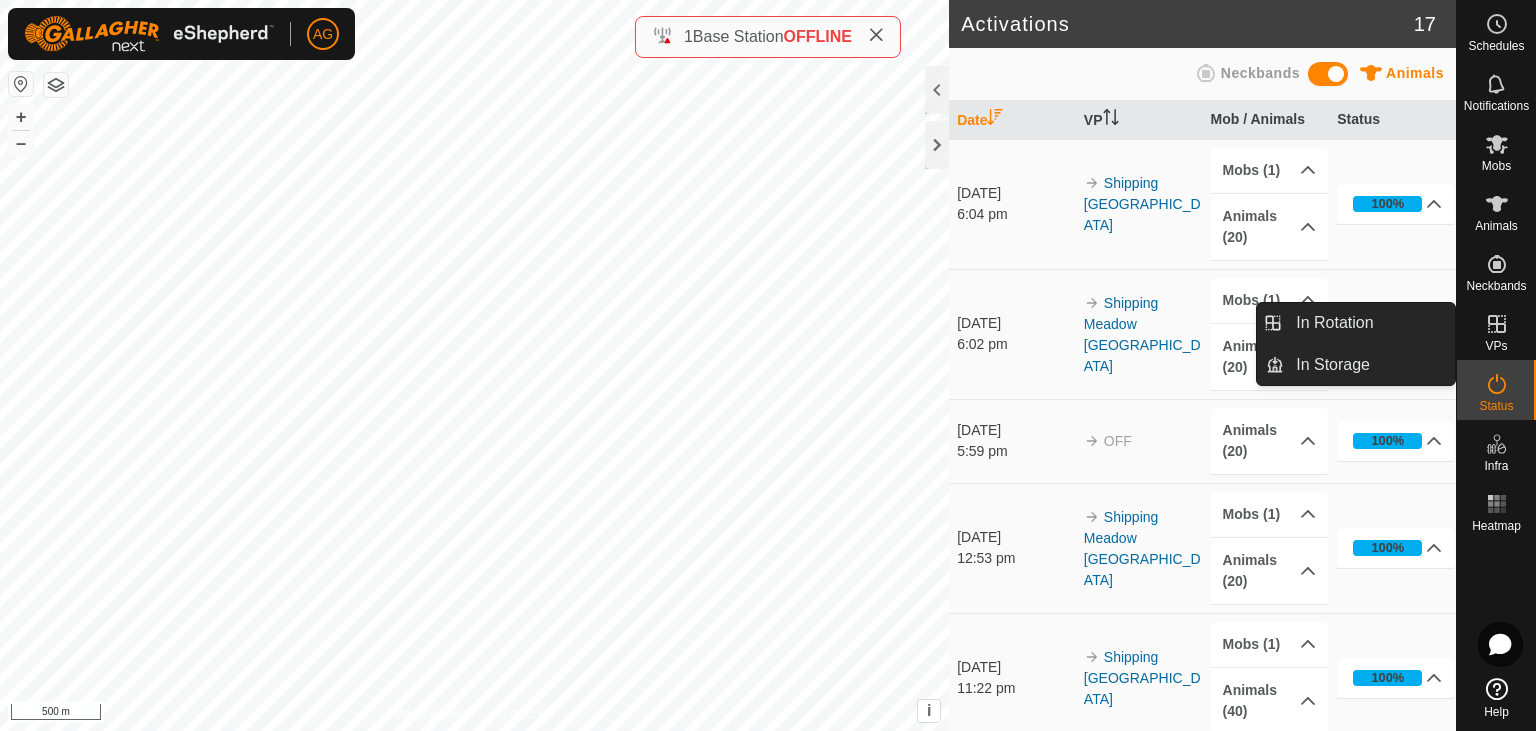 click on "In Rotation" at bounding box center [1369, 323] 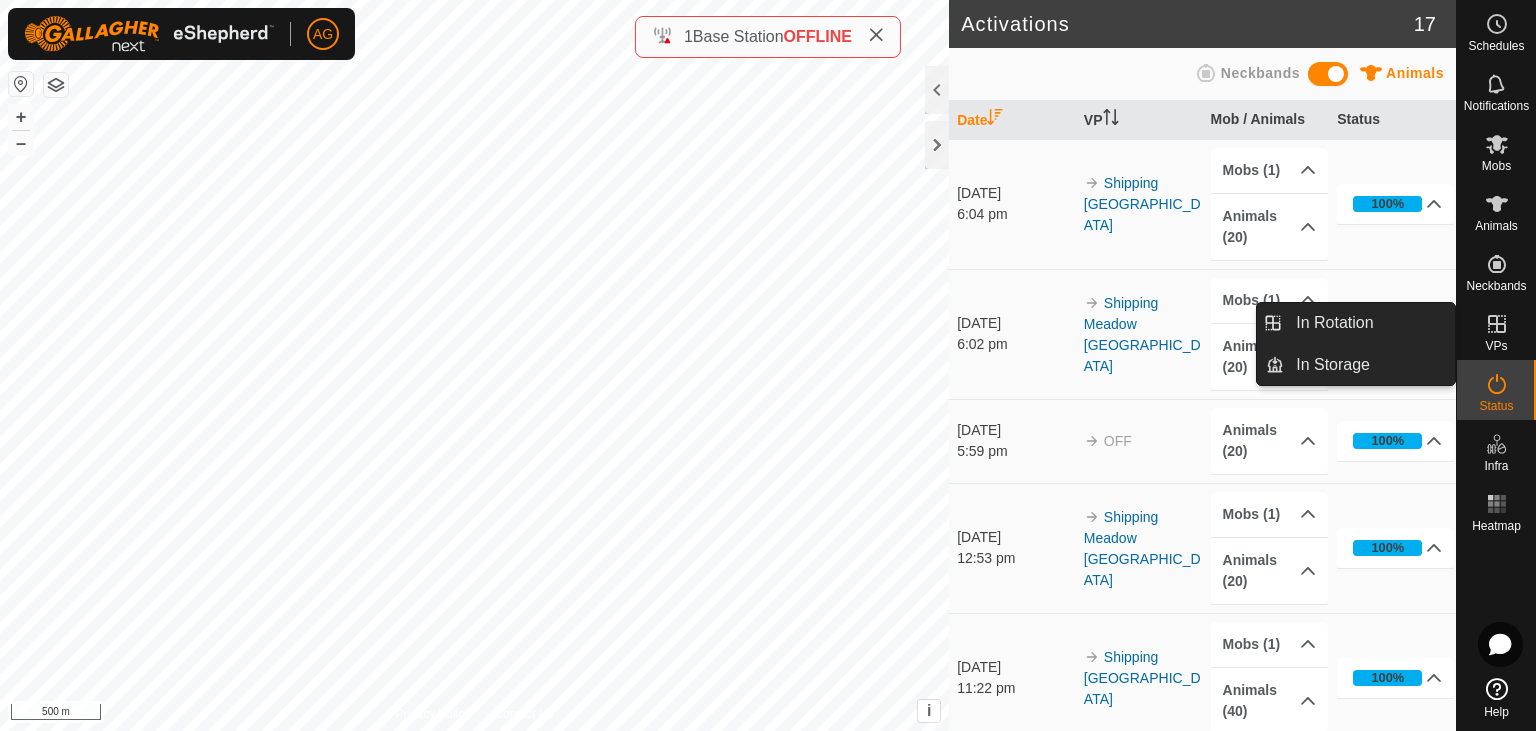 click on "In Rotation In Storage" at bounding box center (1356, 344) 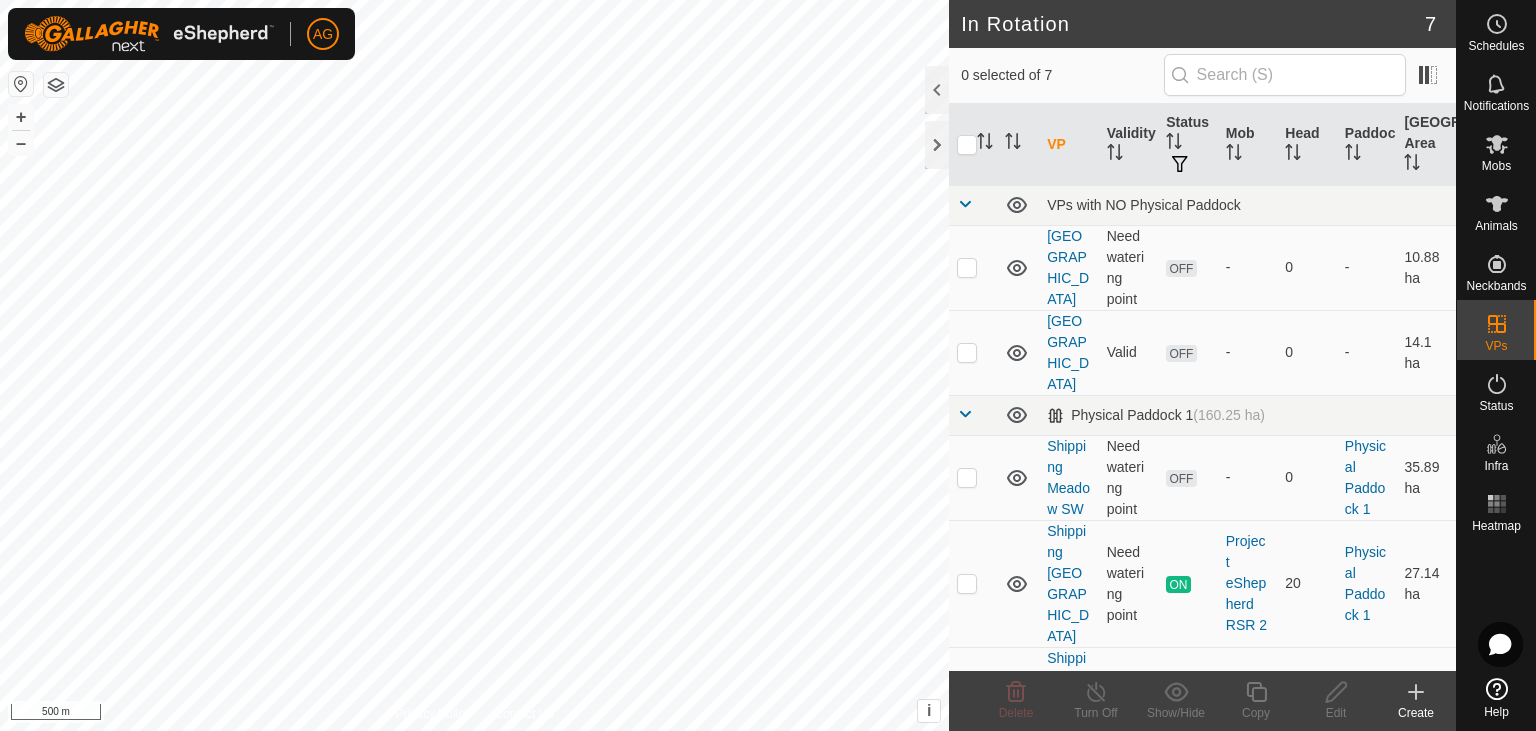 scroll, scrollTop: 0, scrollLeft: 0, axis: both 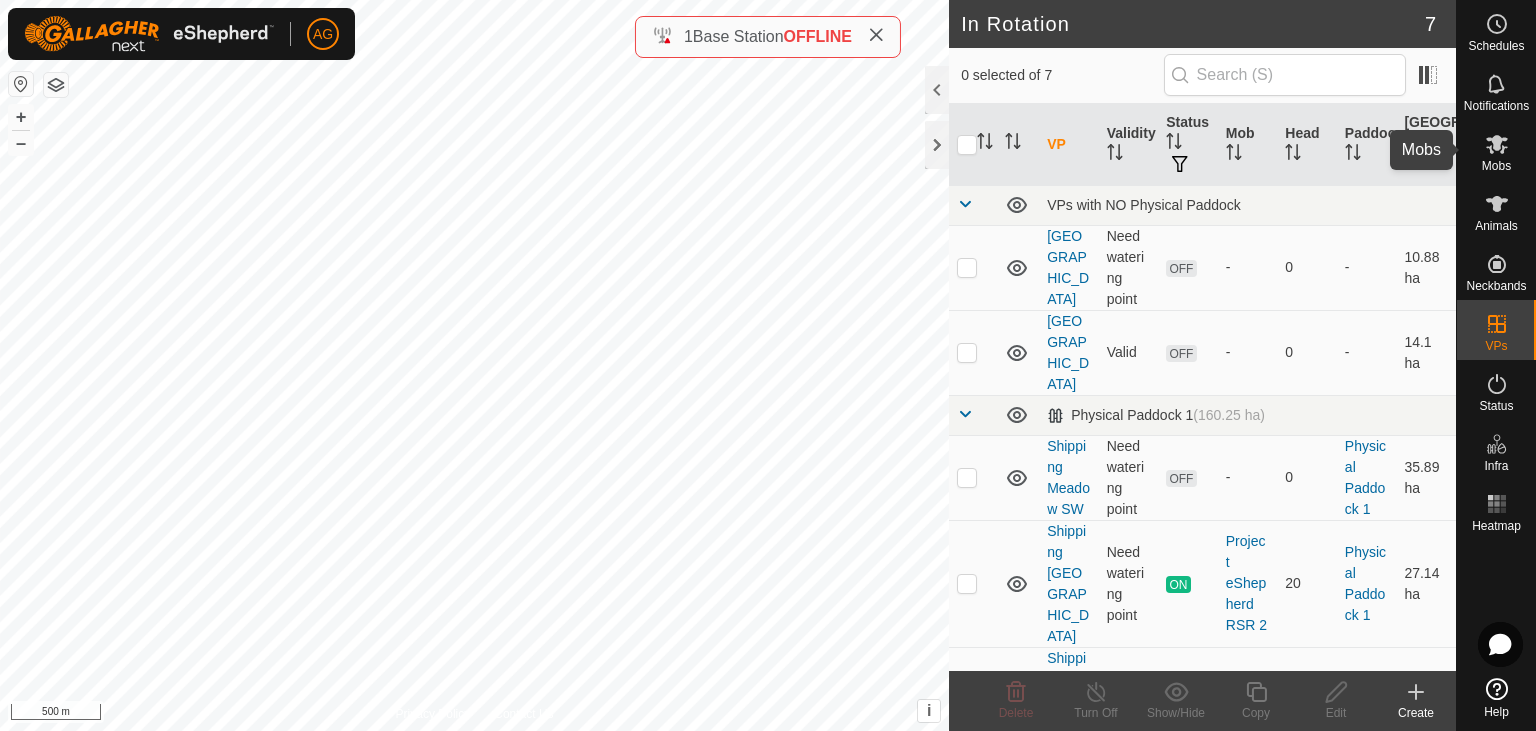 click 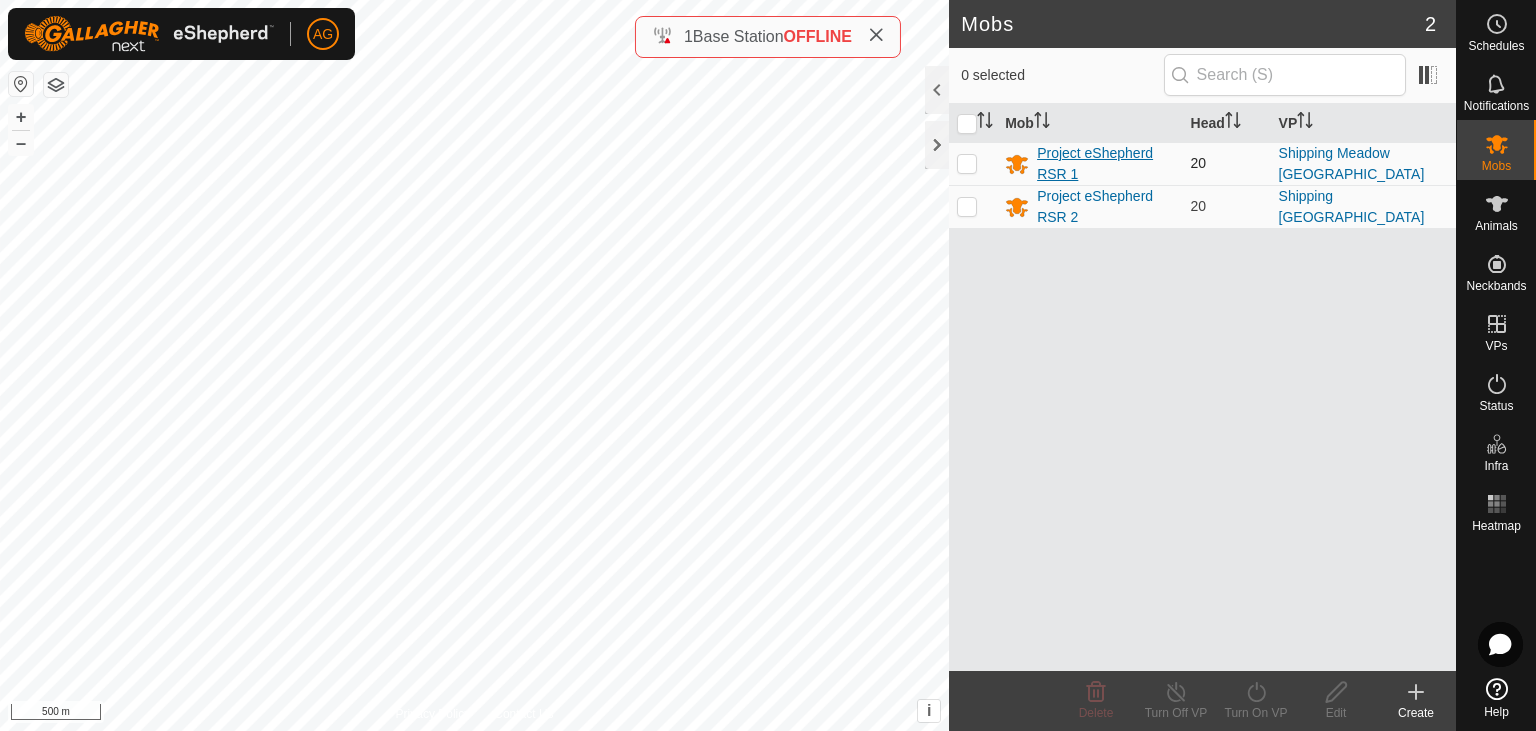 click on "Project eShepherd RSR 1" at bounding box center [1105, 164] 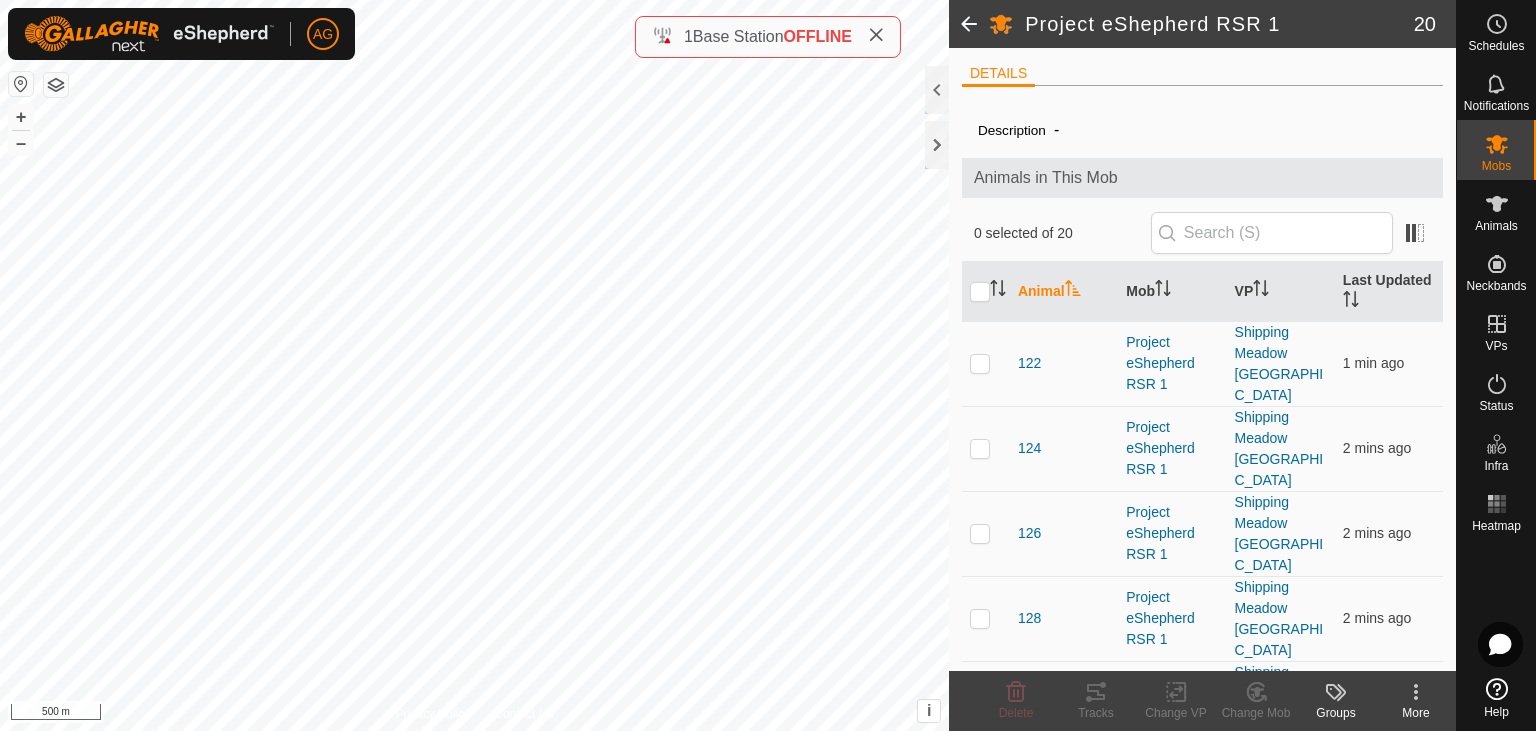 click 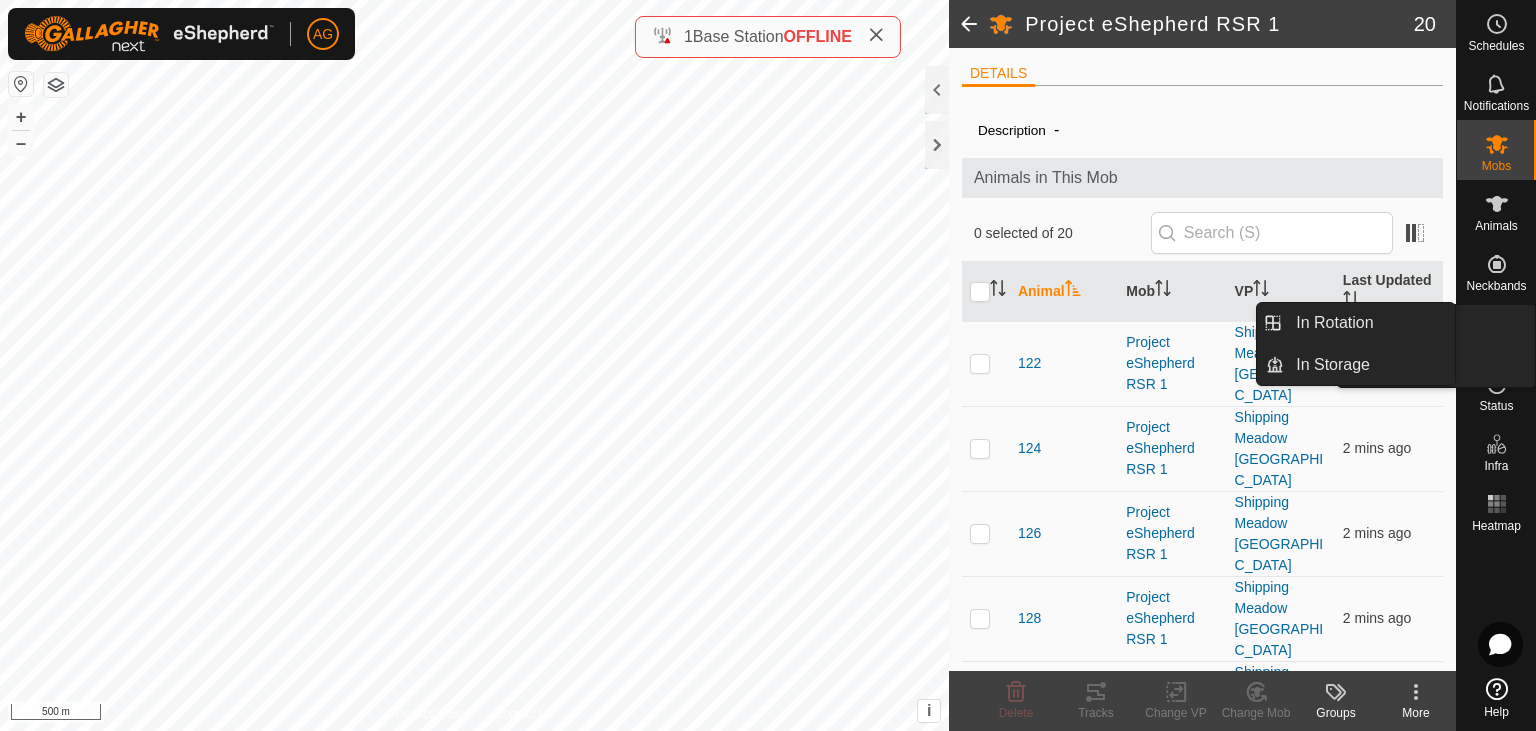 click on "In Rotation In Storage" at bounding box center (1436, 346) 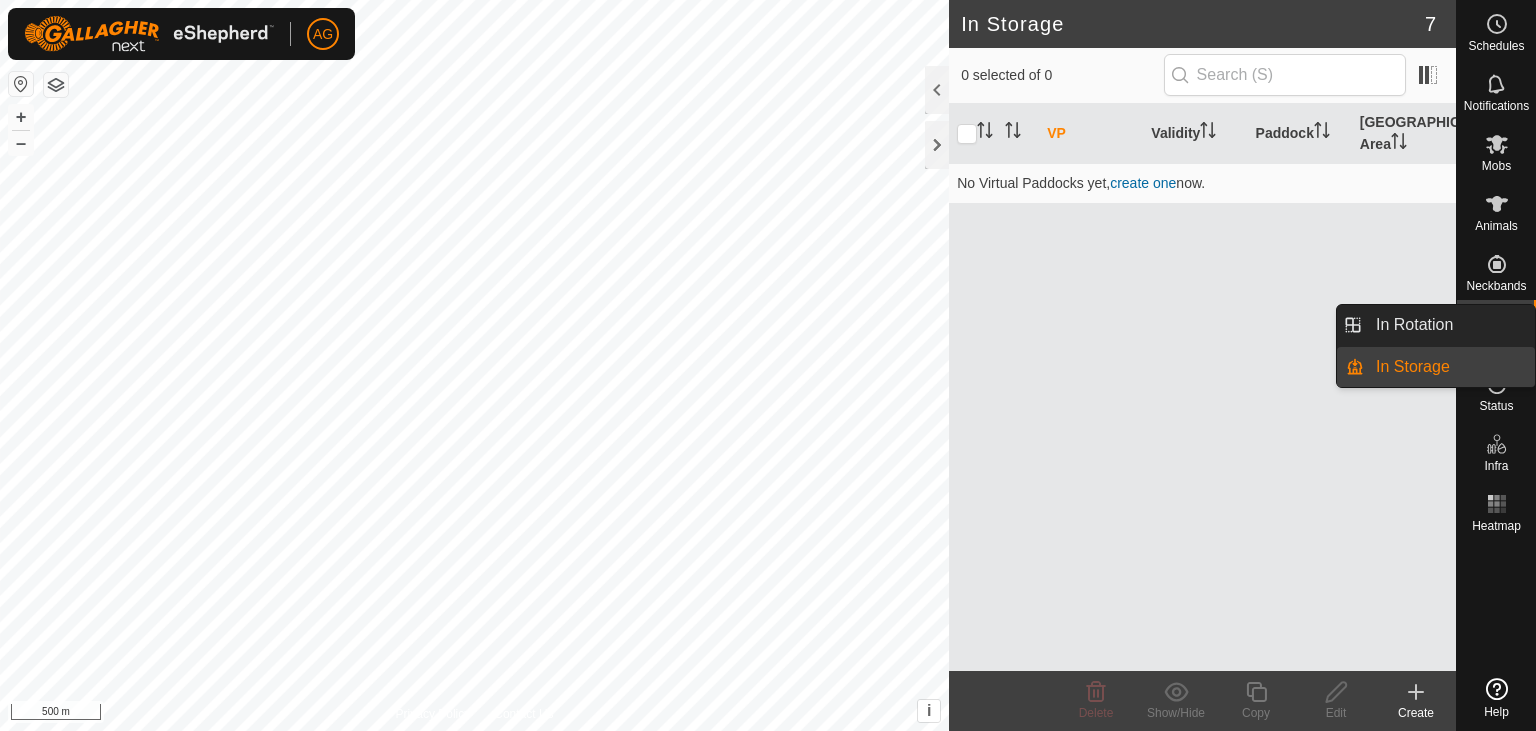 scroll, scrollTop: 0, scrollLeft: 0, axis: both 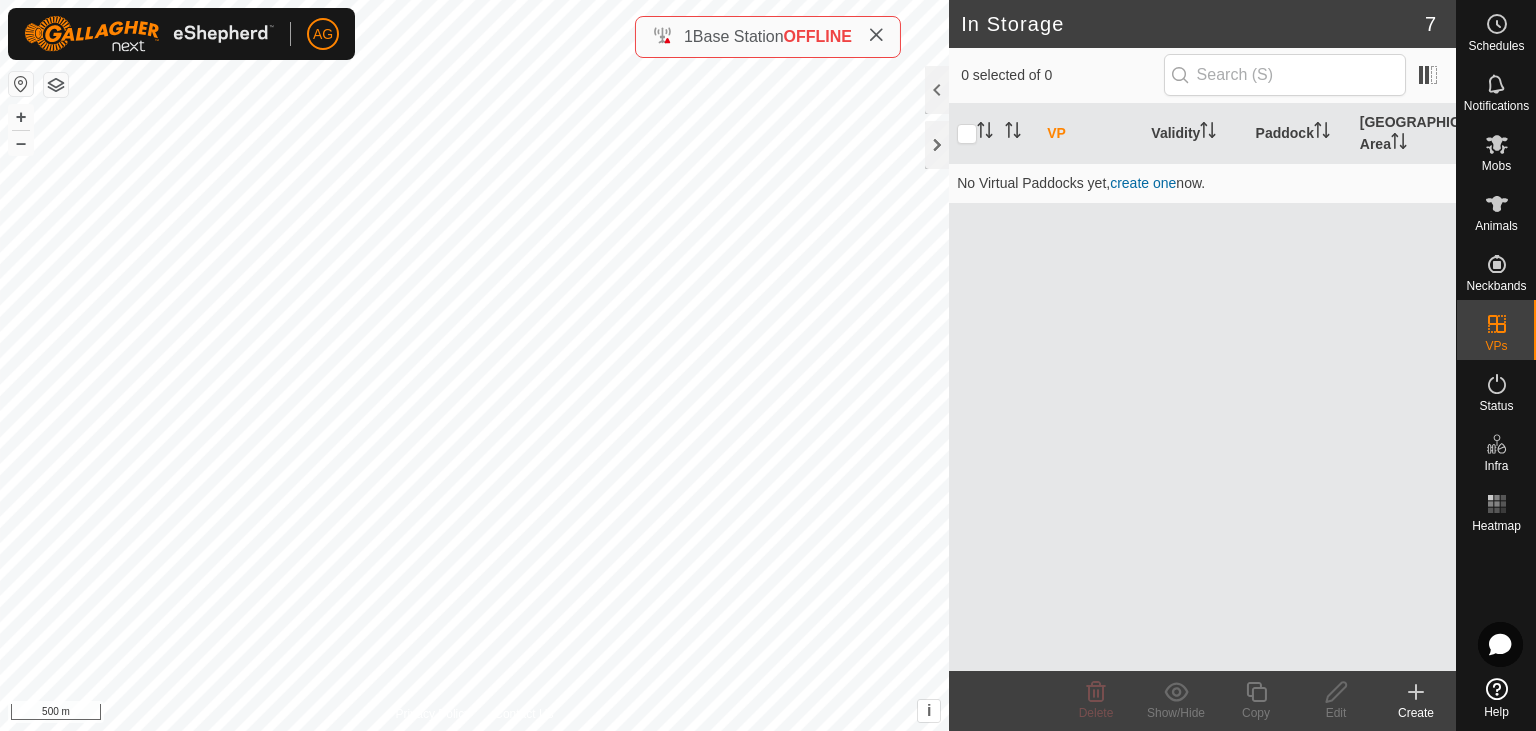 click 